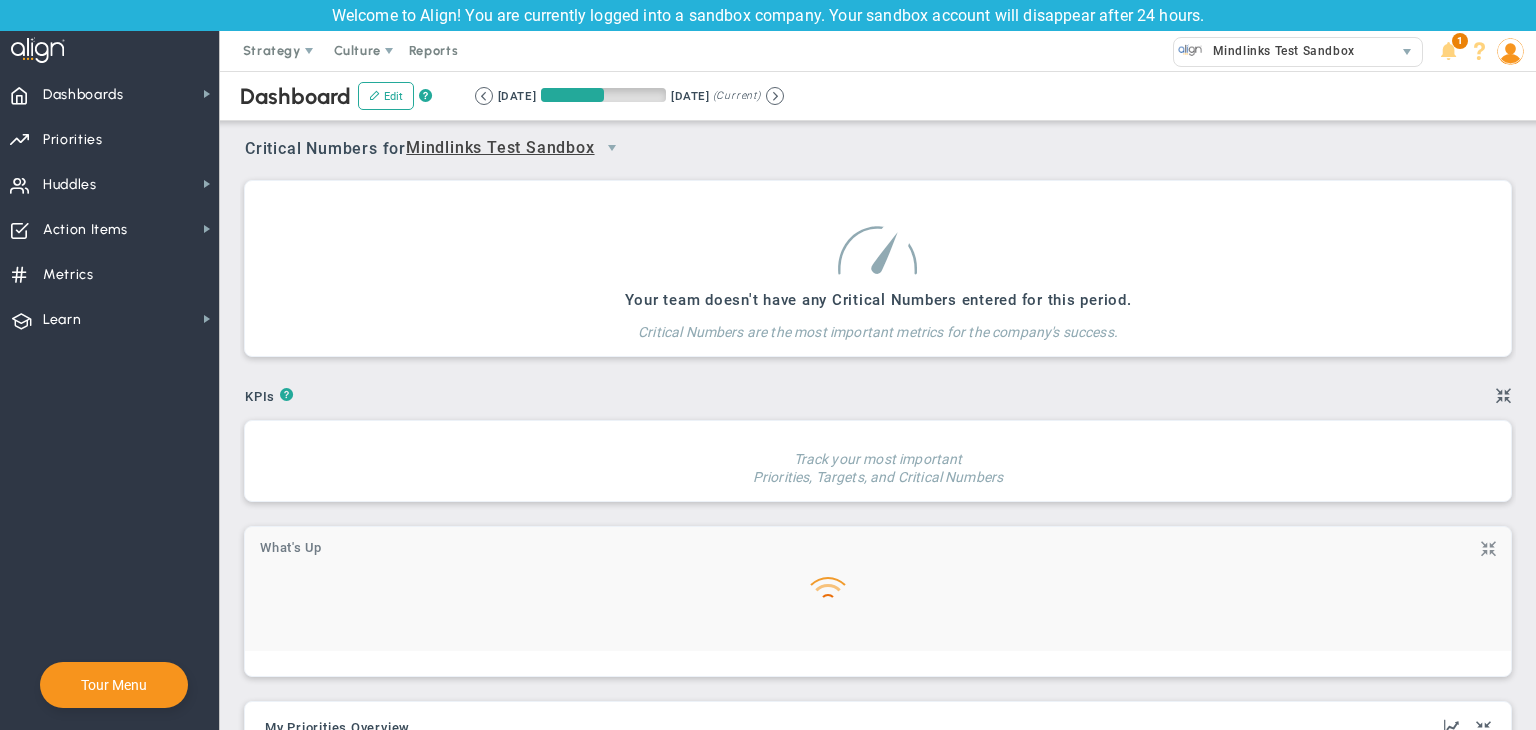 scroll, scrollTop: 0, scrollLeft: 0, axis: both 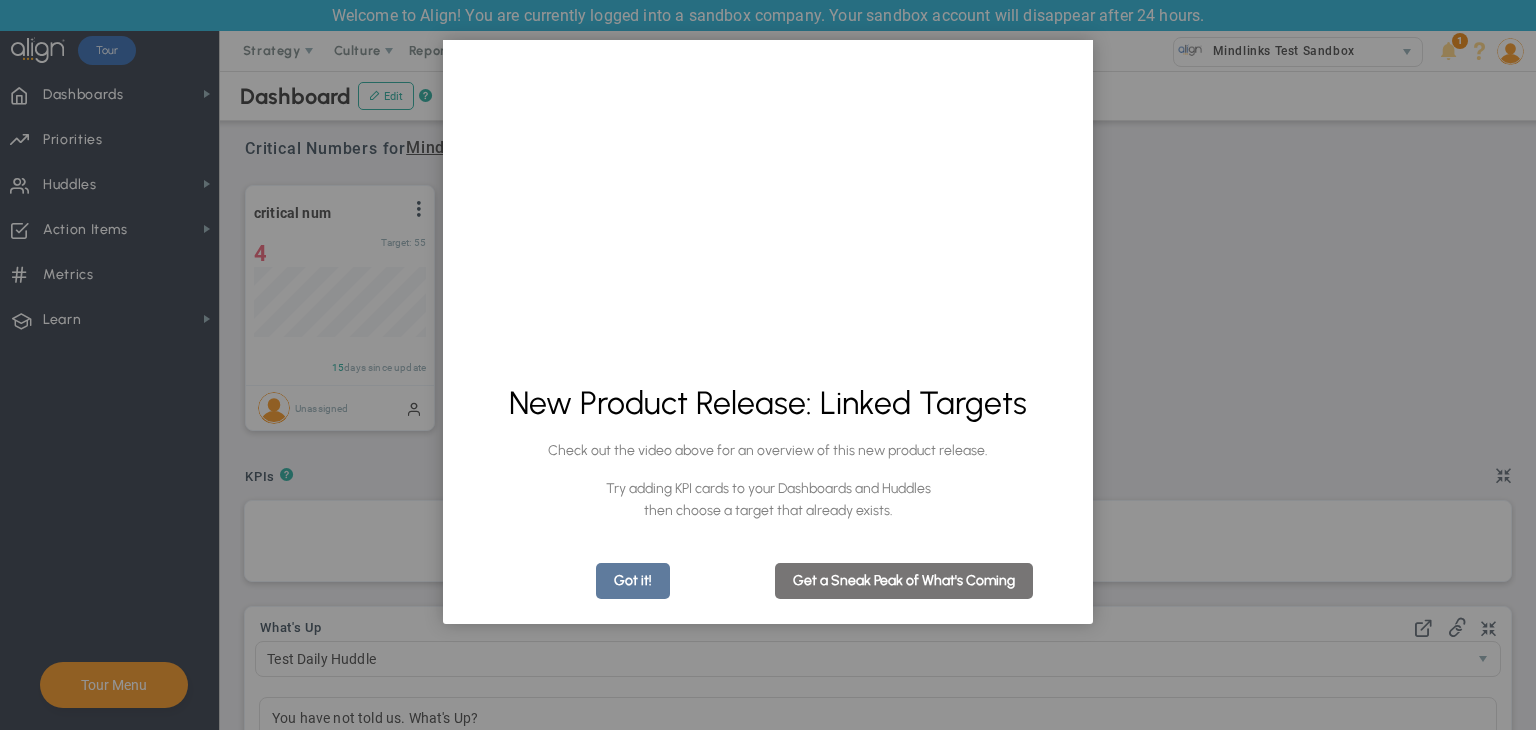 click on "Got it!" at bounding box center (633, 581) 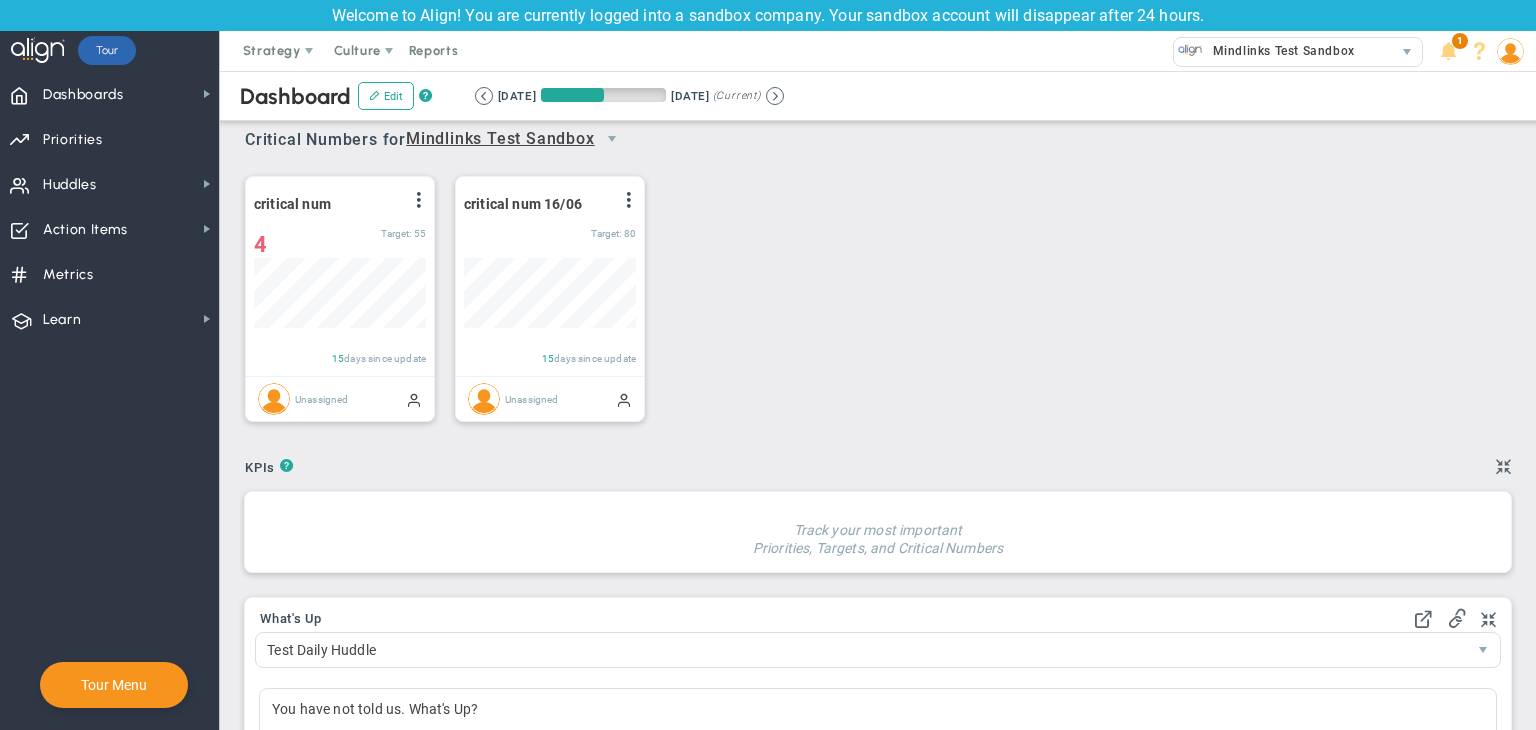 scroll, scrollTop: 0, scrollLeft: 0, axis: both 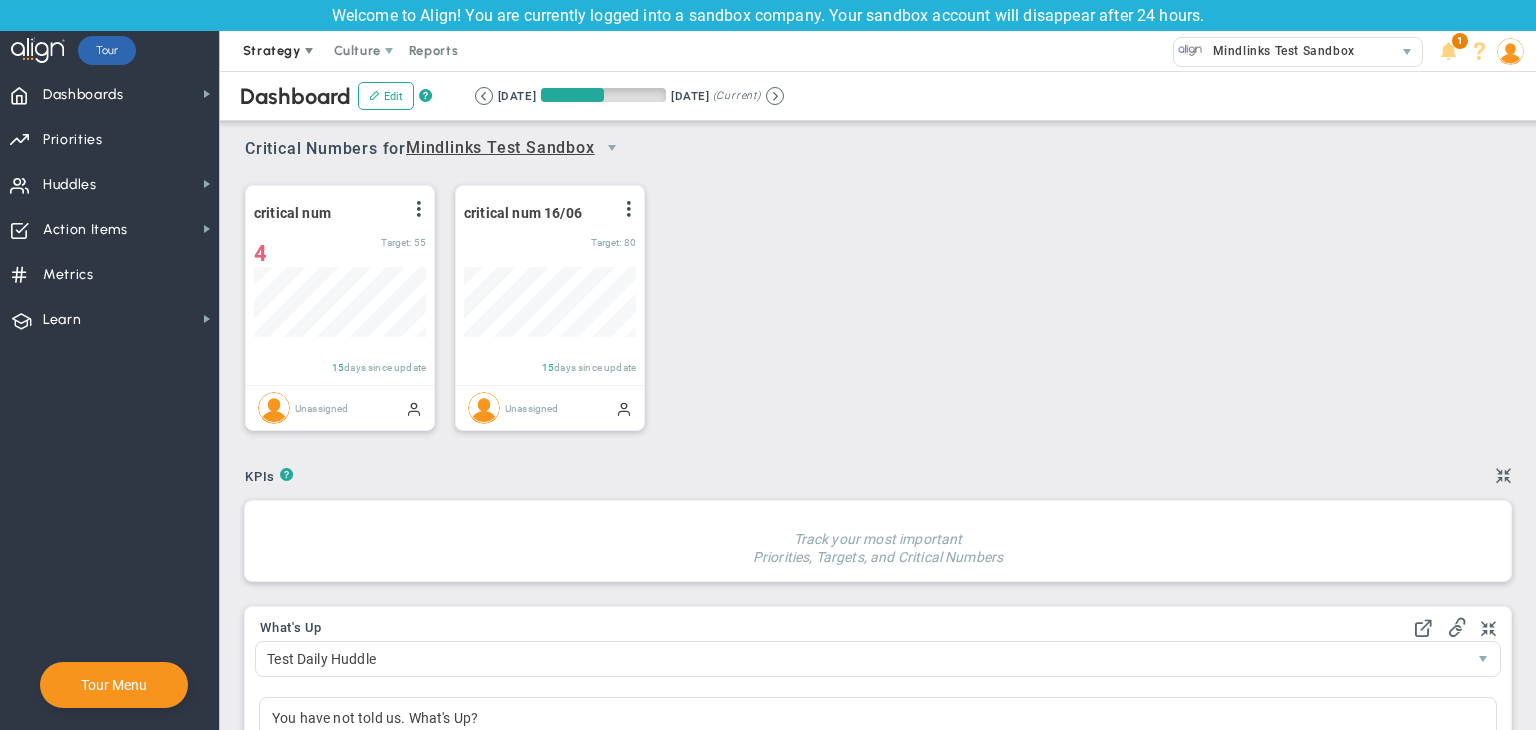 click on "Strategy" at bounding box center [272, 50] 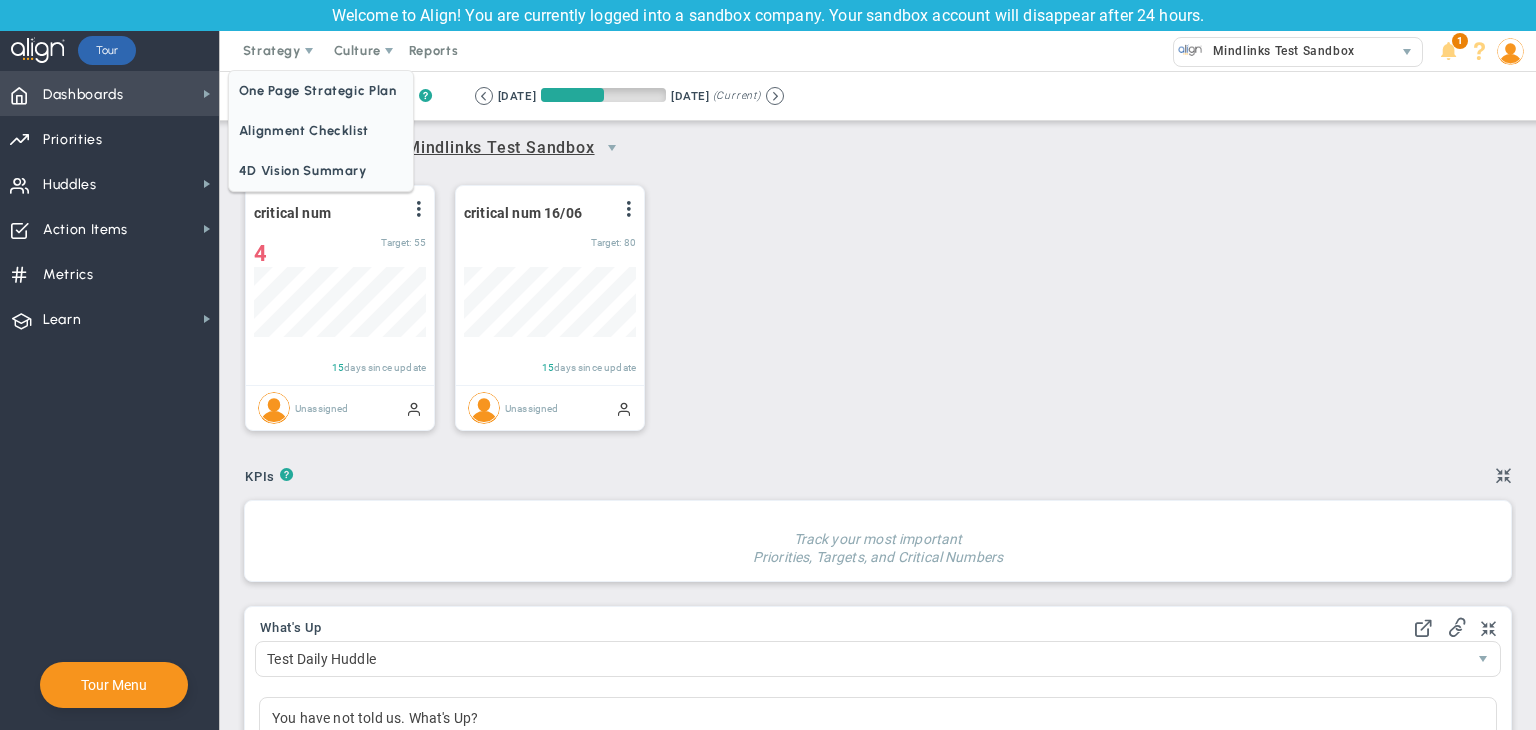 click on "Dashboards Dashboards" at bounding box center (109, 93) 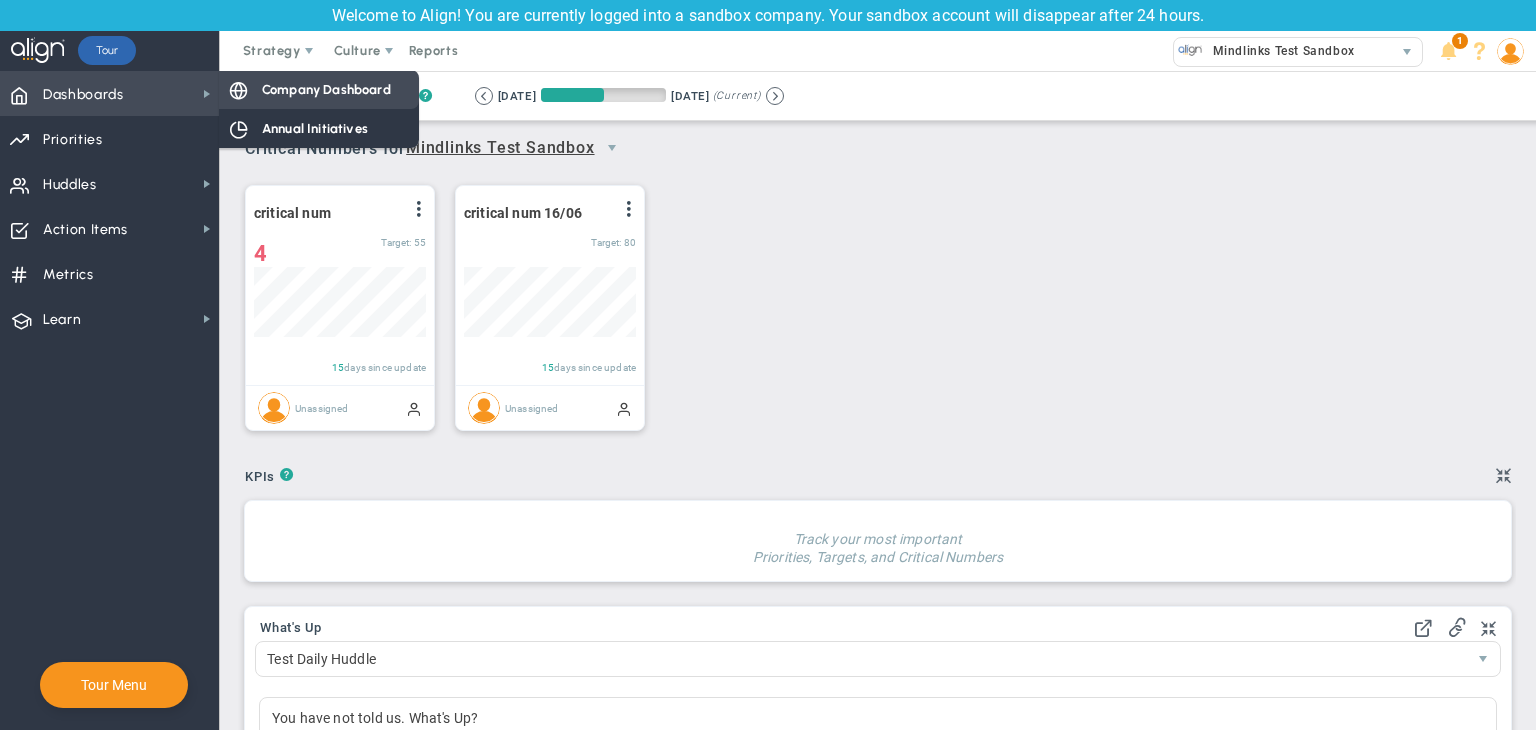 click on "Company Dashboard" at bounding box center [326, 89] 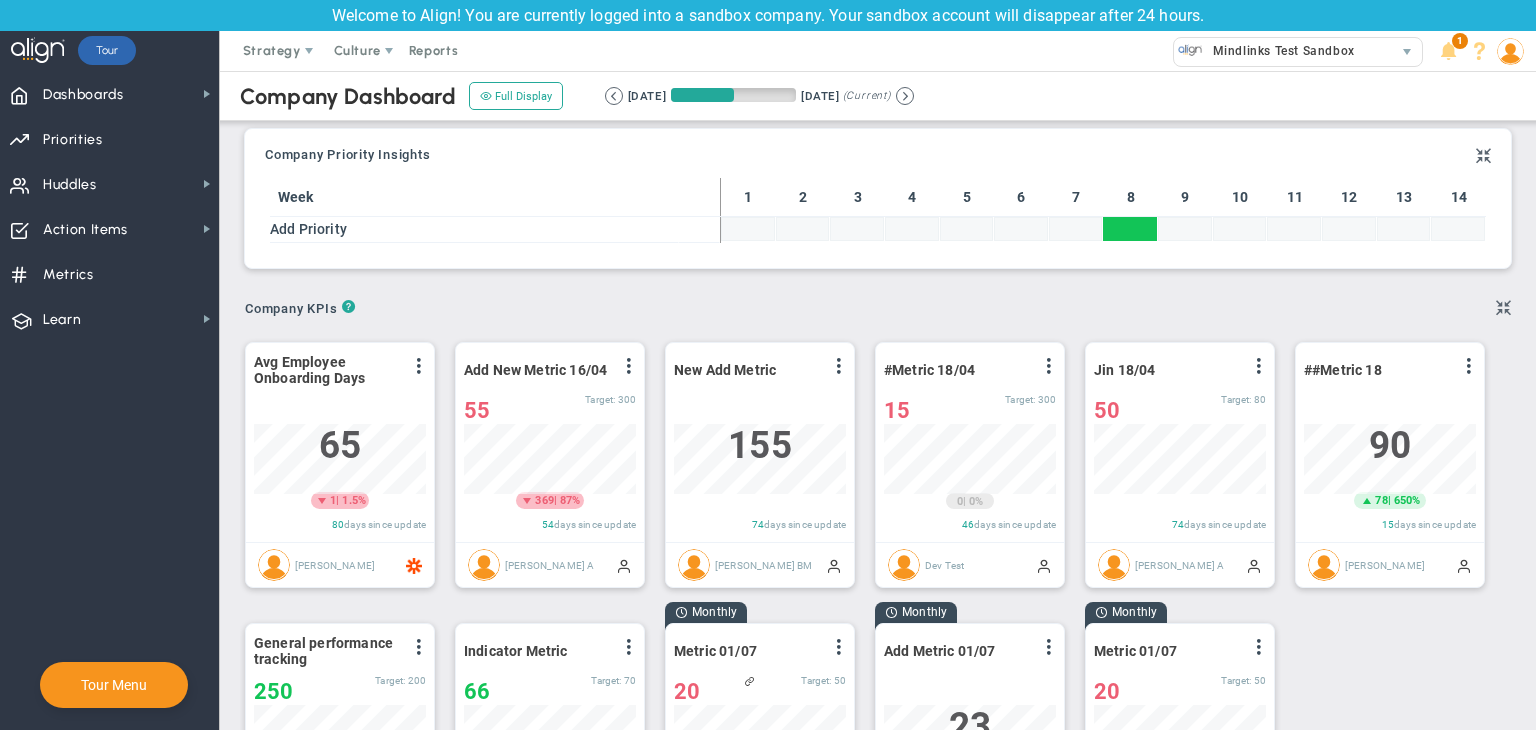 scroll, scrollTop: 999929, scrollLeft: 999827, axis: both 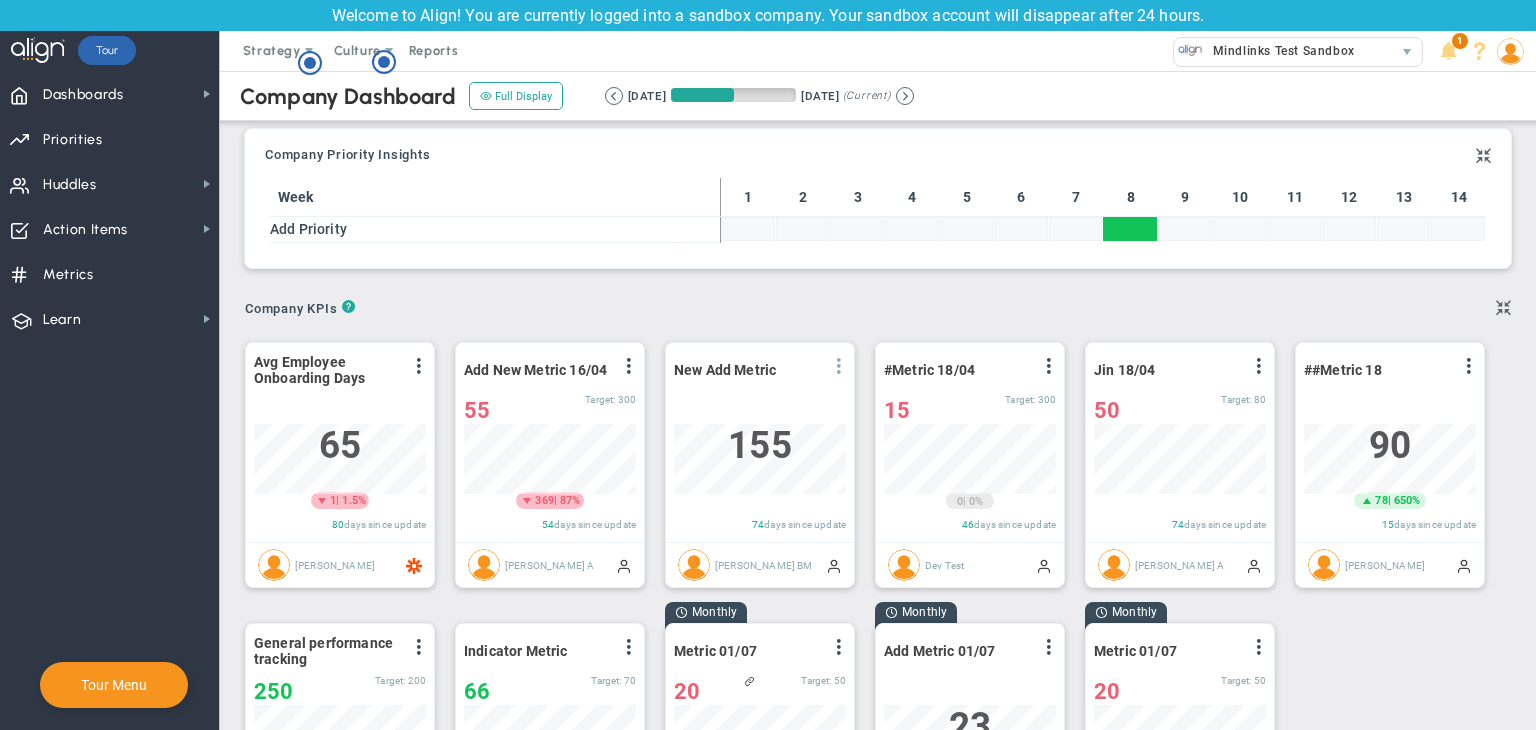 click at bounding box center (839, 366) 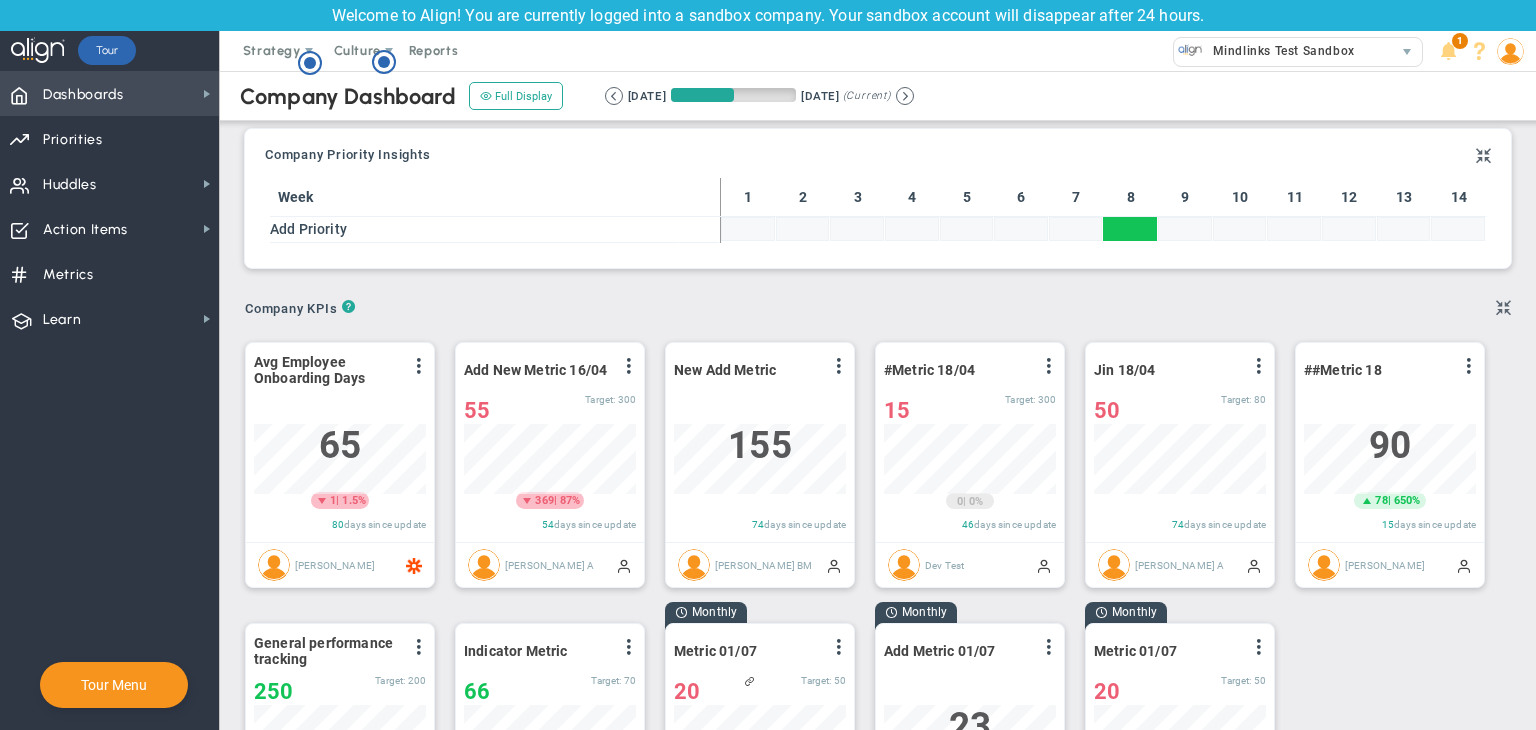 click on "Dashboards" at bounding box center (83, 95) 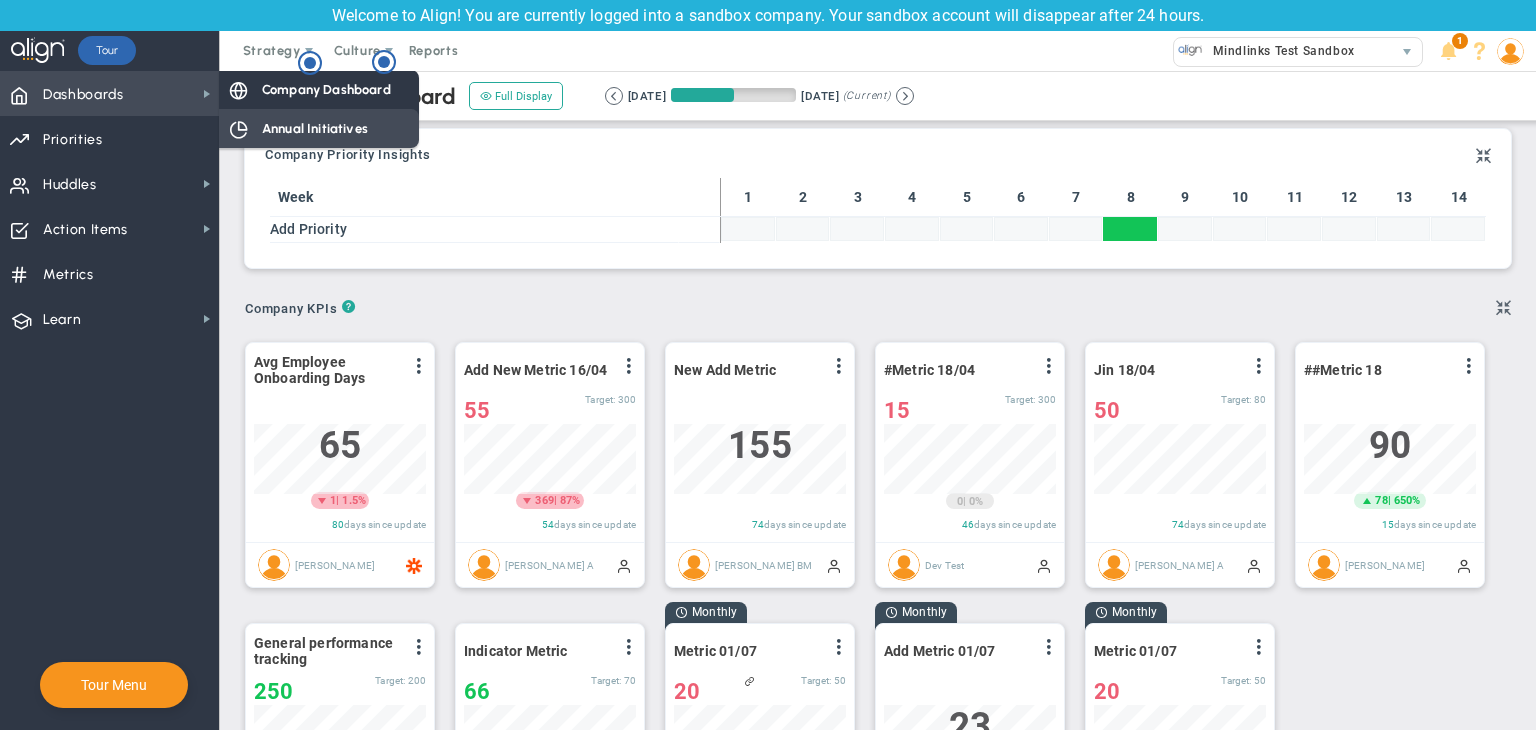 click on "Annual Initiatives" at bounding box center (319, 128) 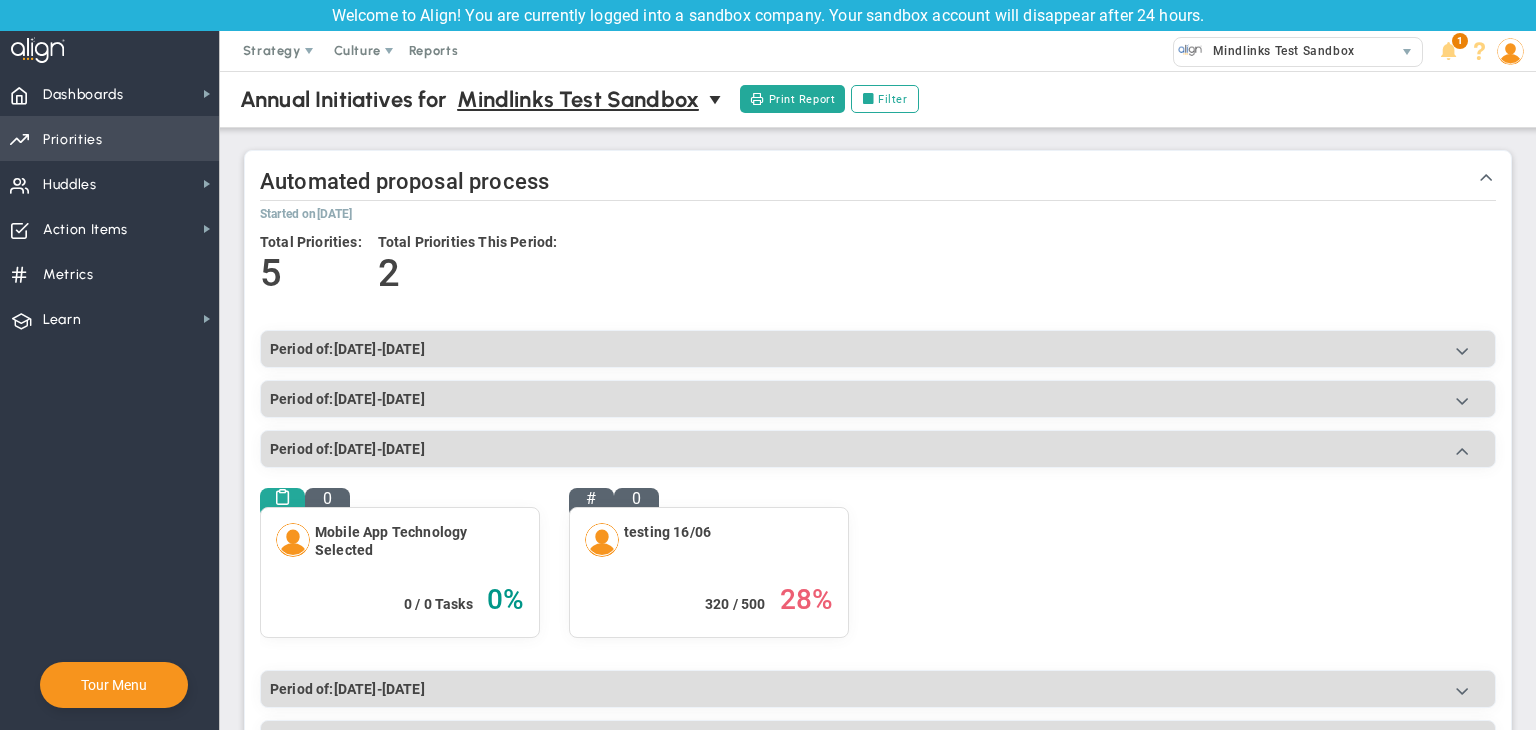 click on "Priorities OKR Tree Priorities OKRs" at bounding box center (109, 138) 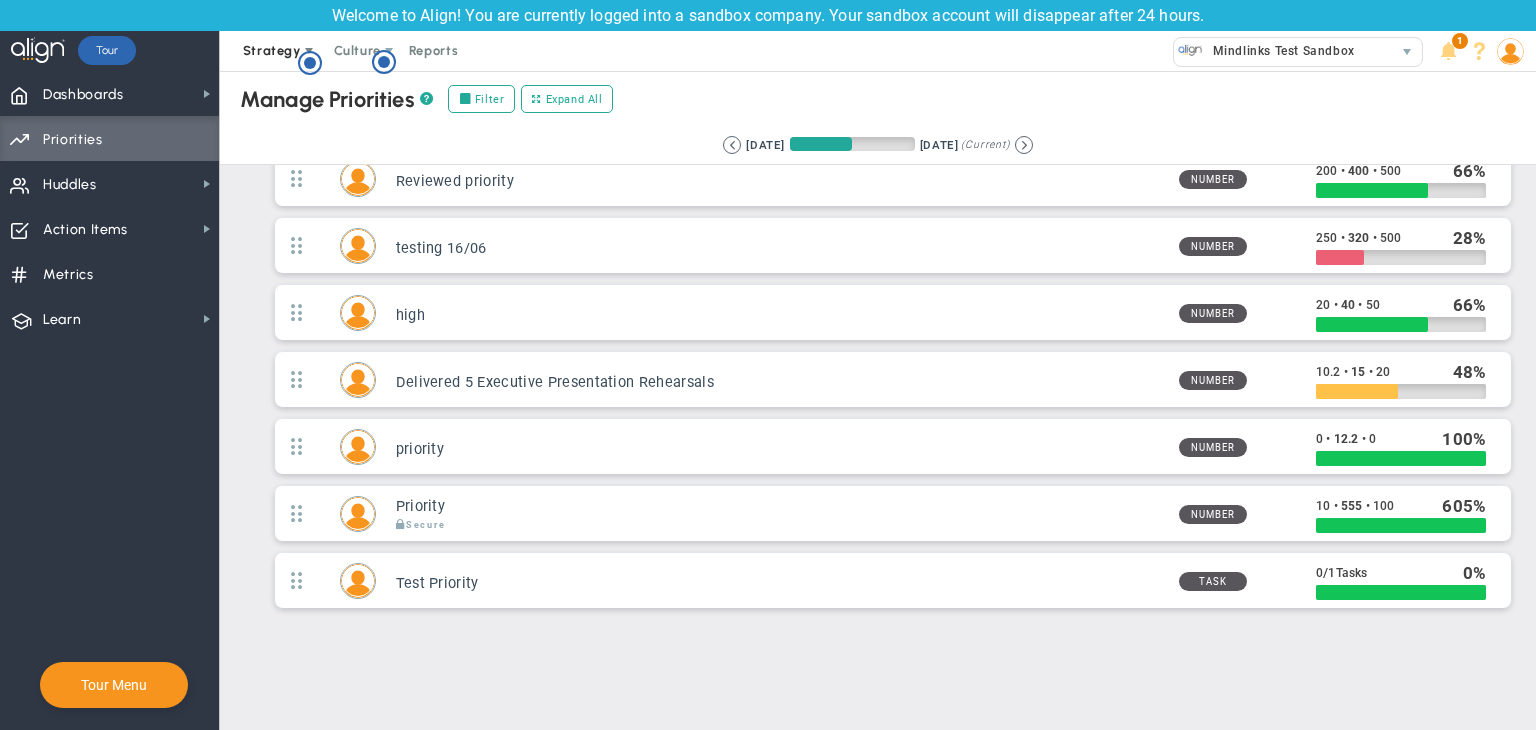 click on "Strategy" at bounding box center [273, 51] 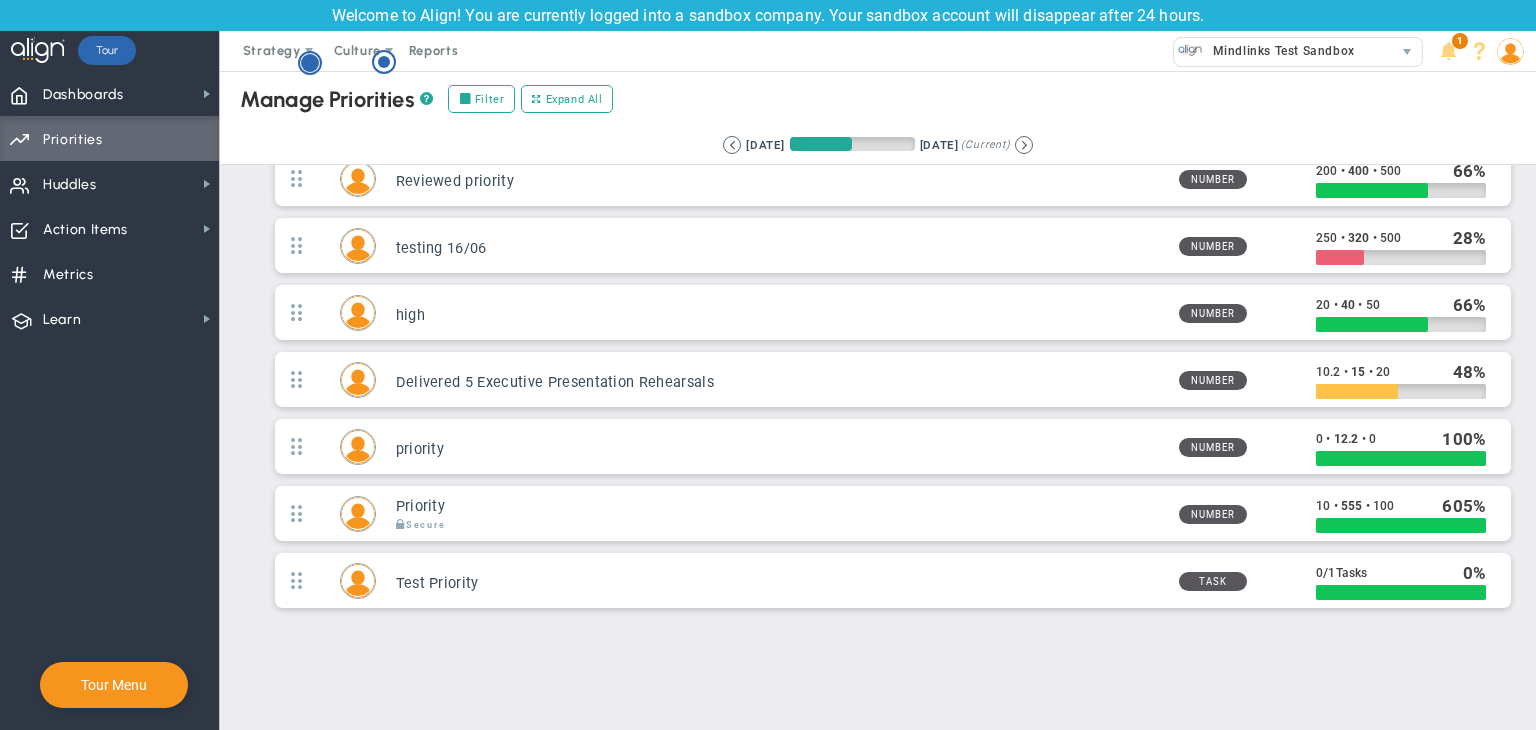 click 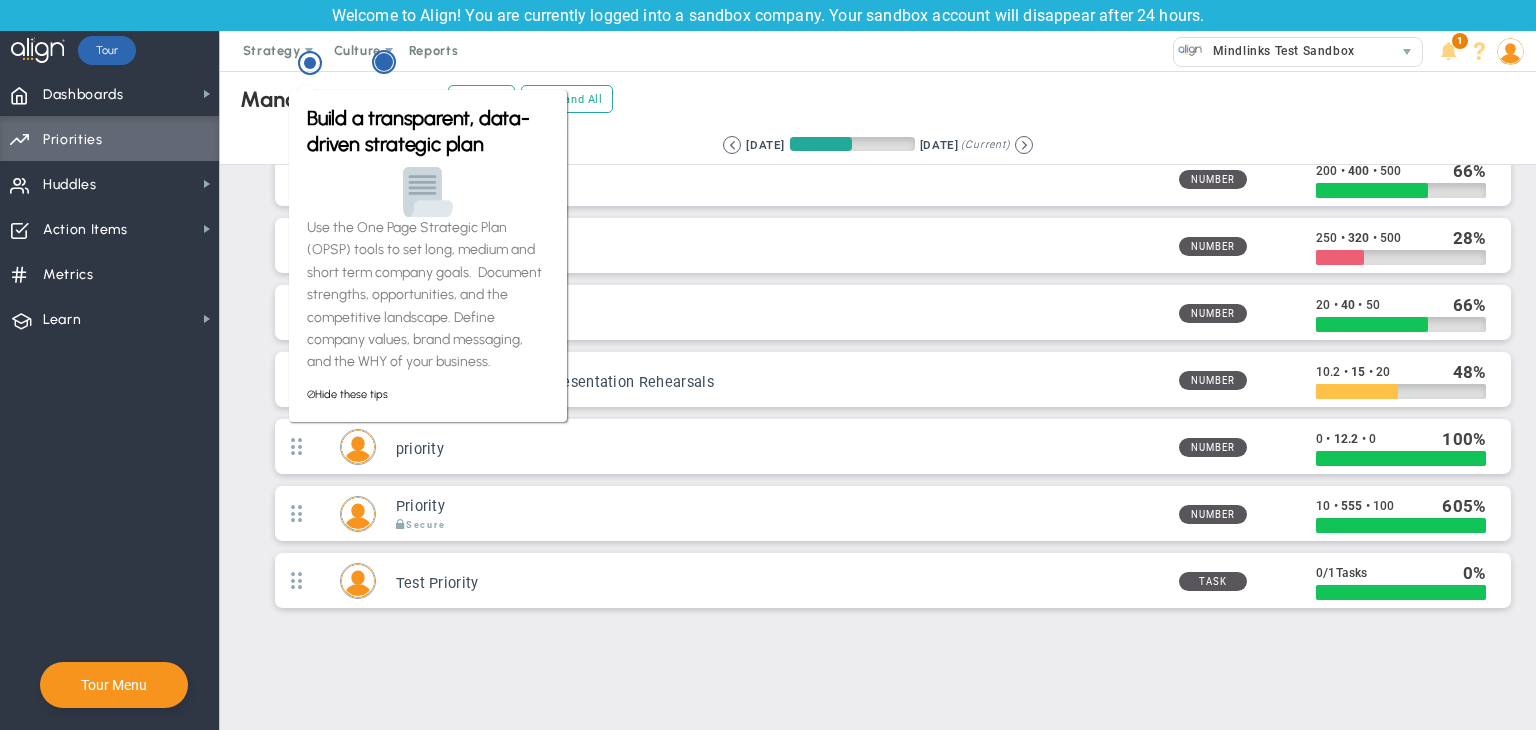 click 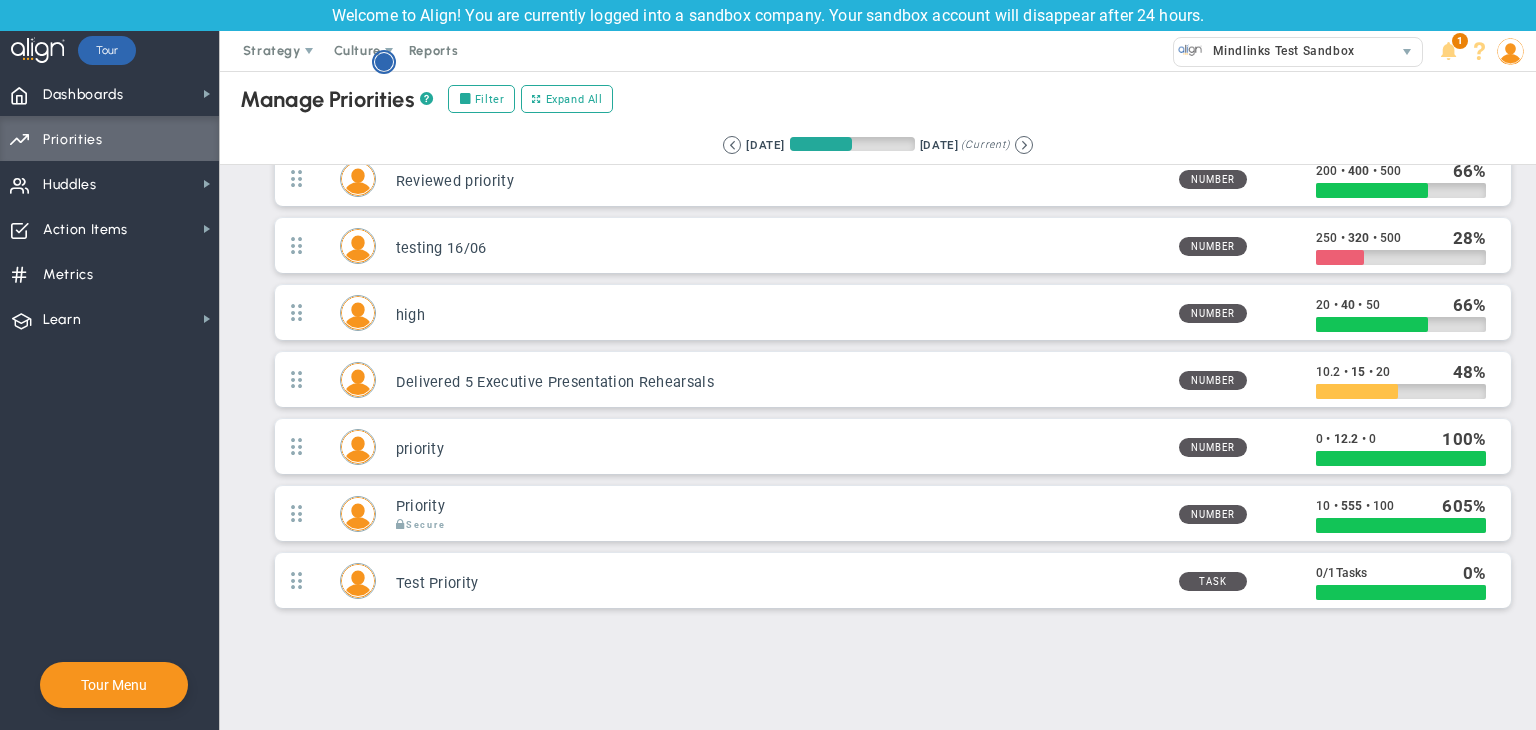 click 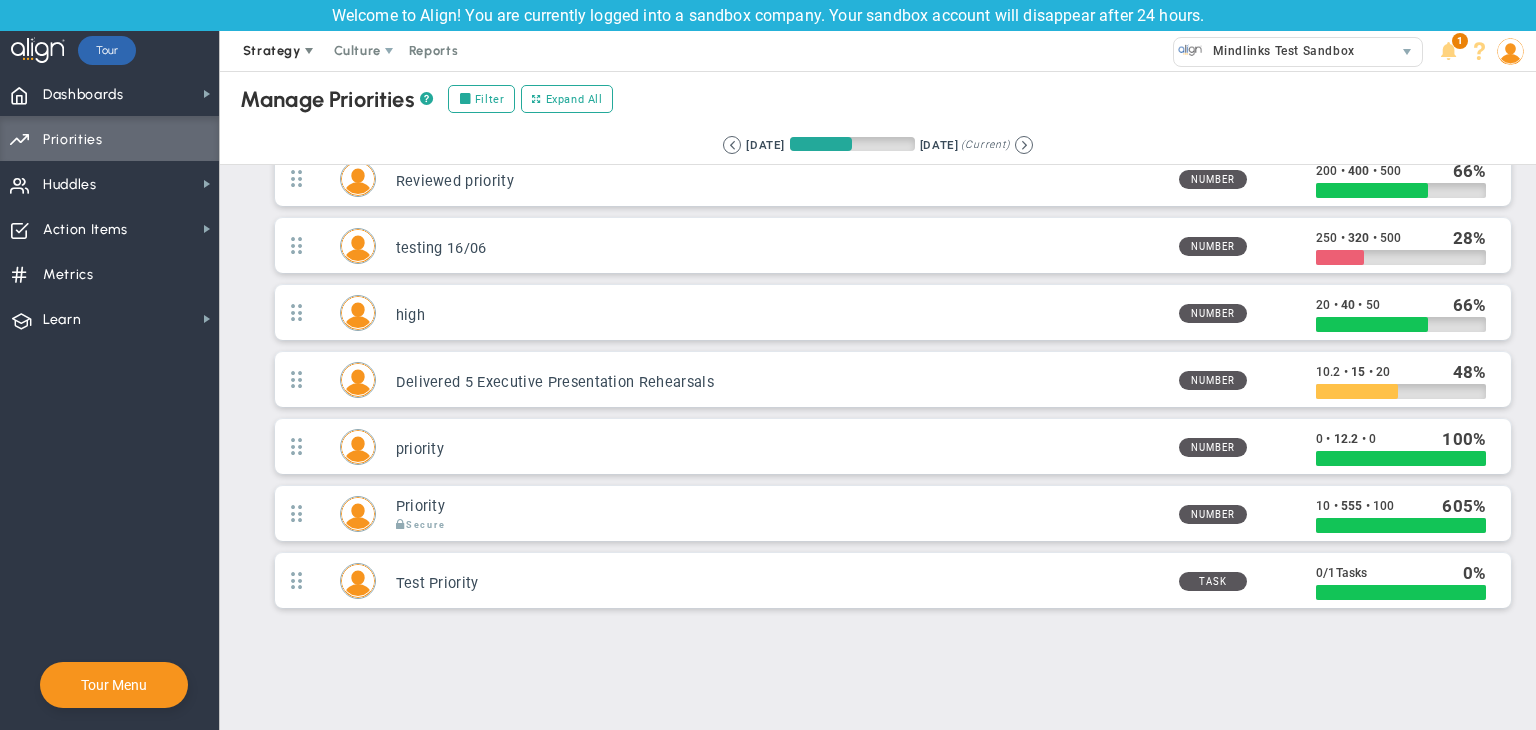 click on "Strategy" at bounding box center [272, 50] 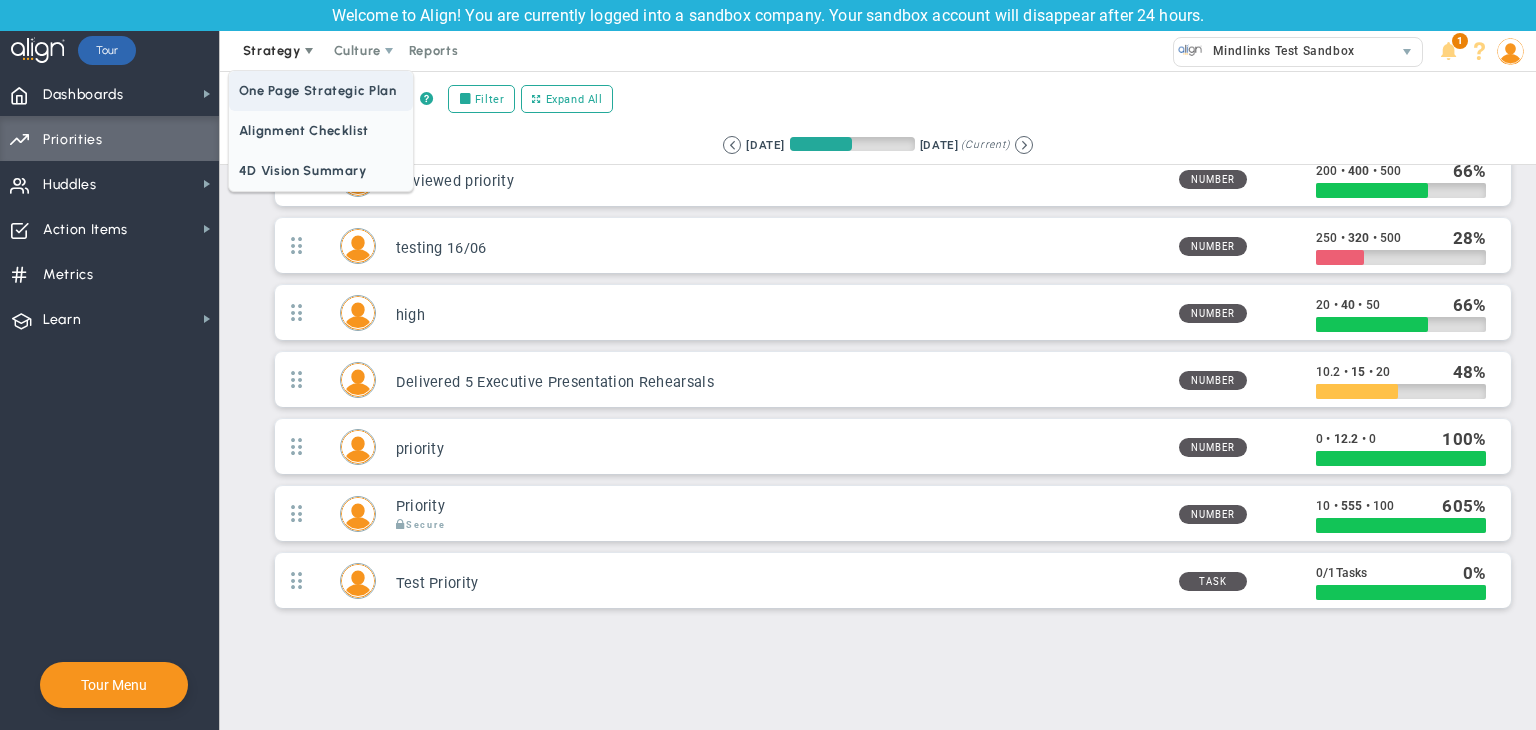 click on "One Page Strategic Plan" at bounding box center [321, 91] 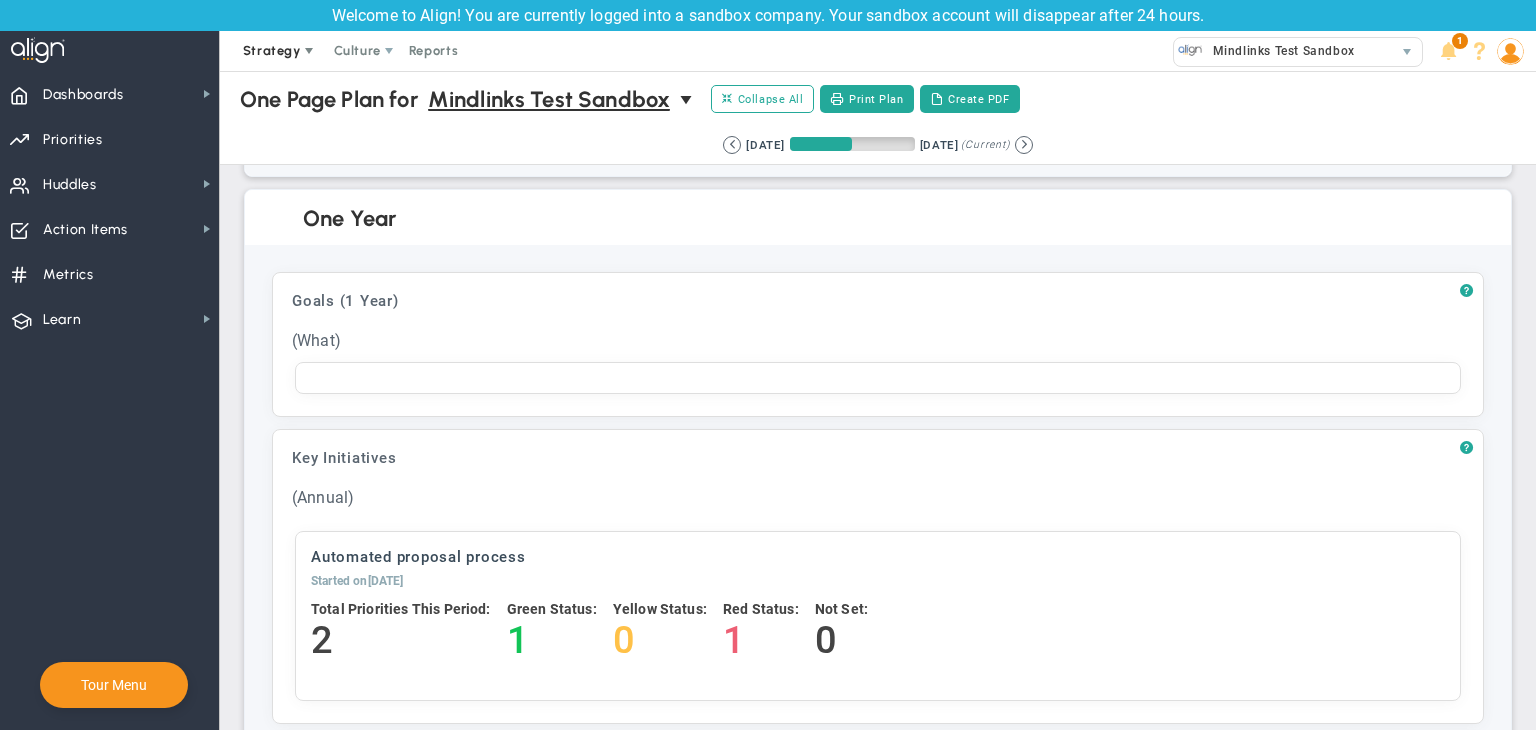 click on "Strategy" at bounding box center (272, 50) 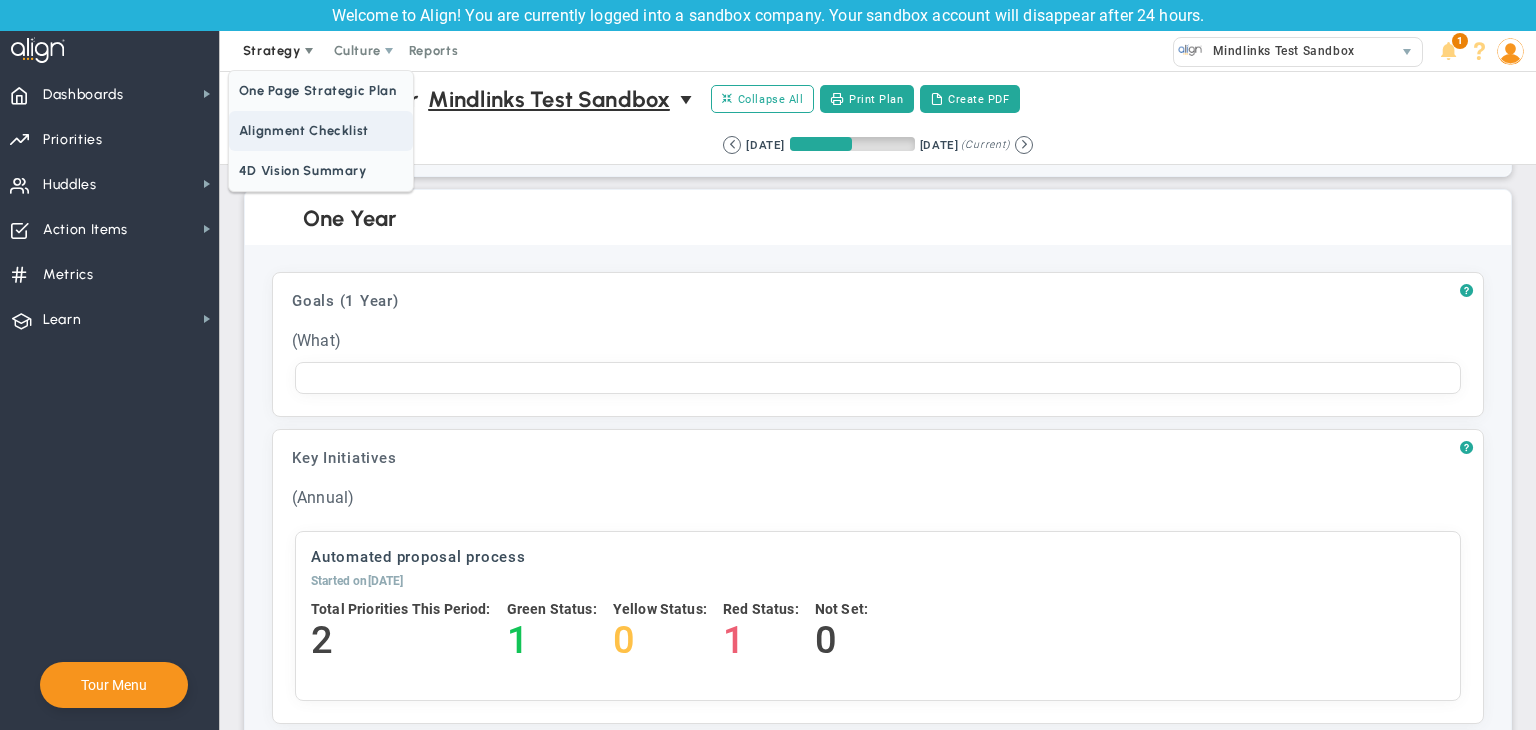 click on "Alignment Checklist" at bounding box center [321, 131] 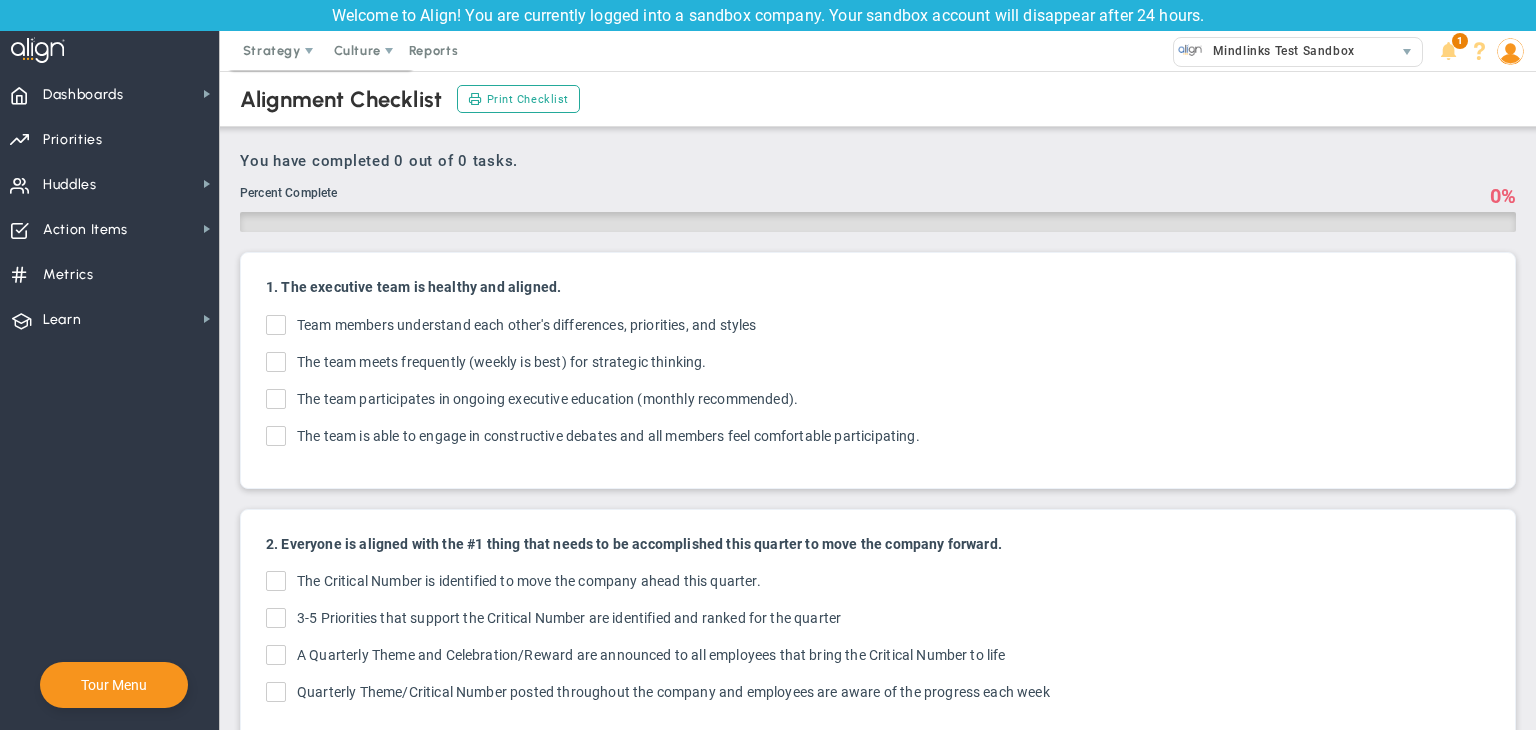 checkbox on "true" 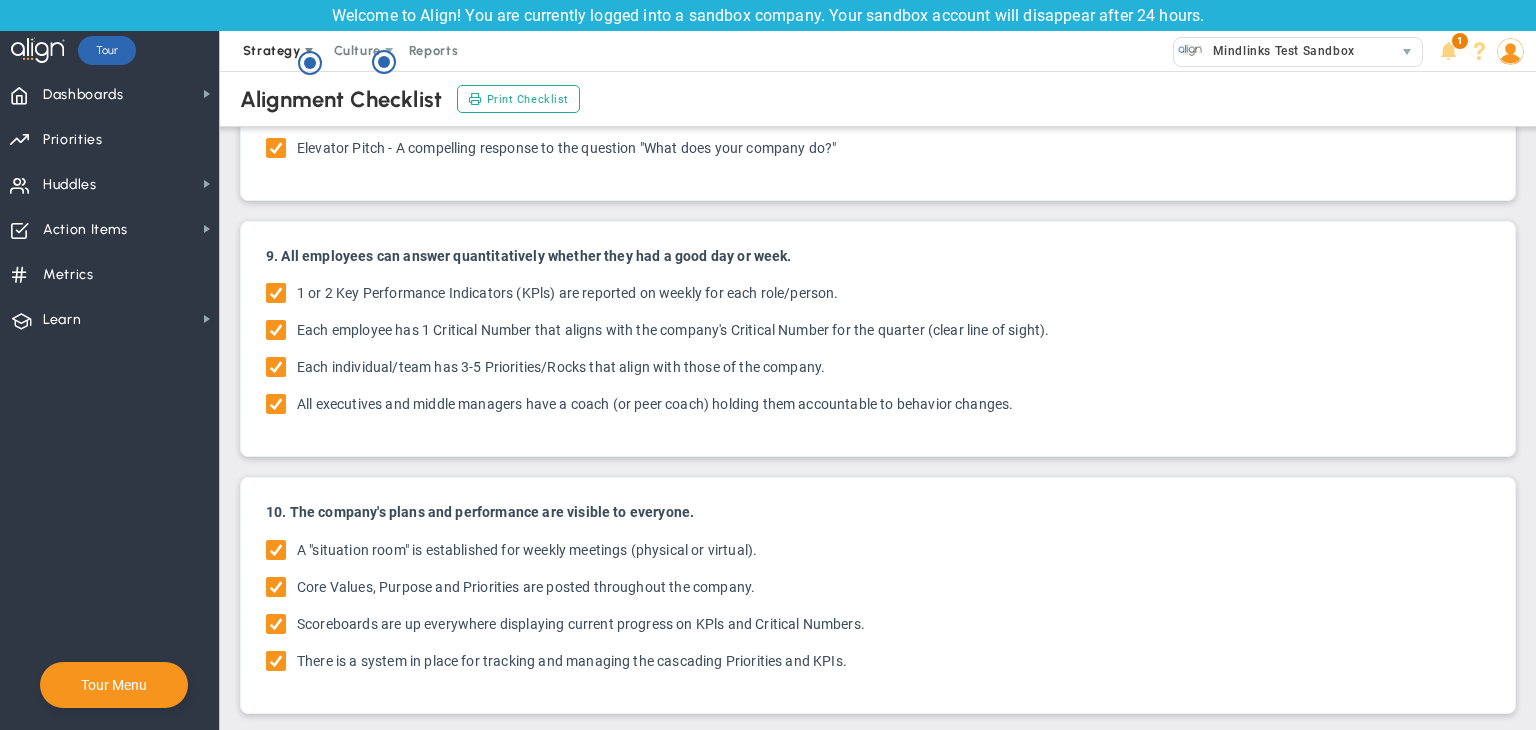 click on "Strategy" at bounding box center [272, 50] 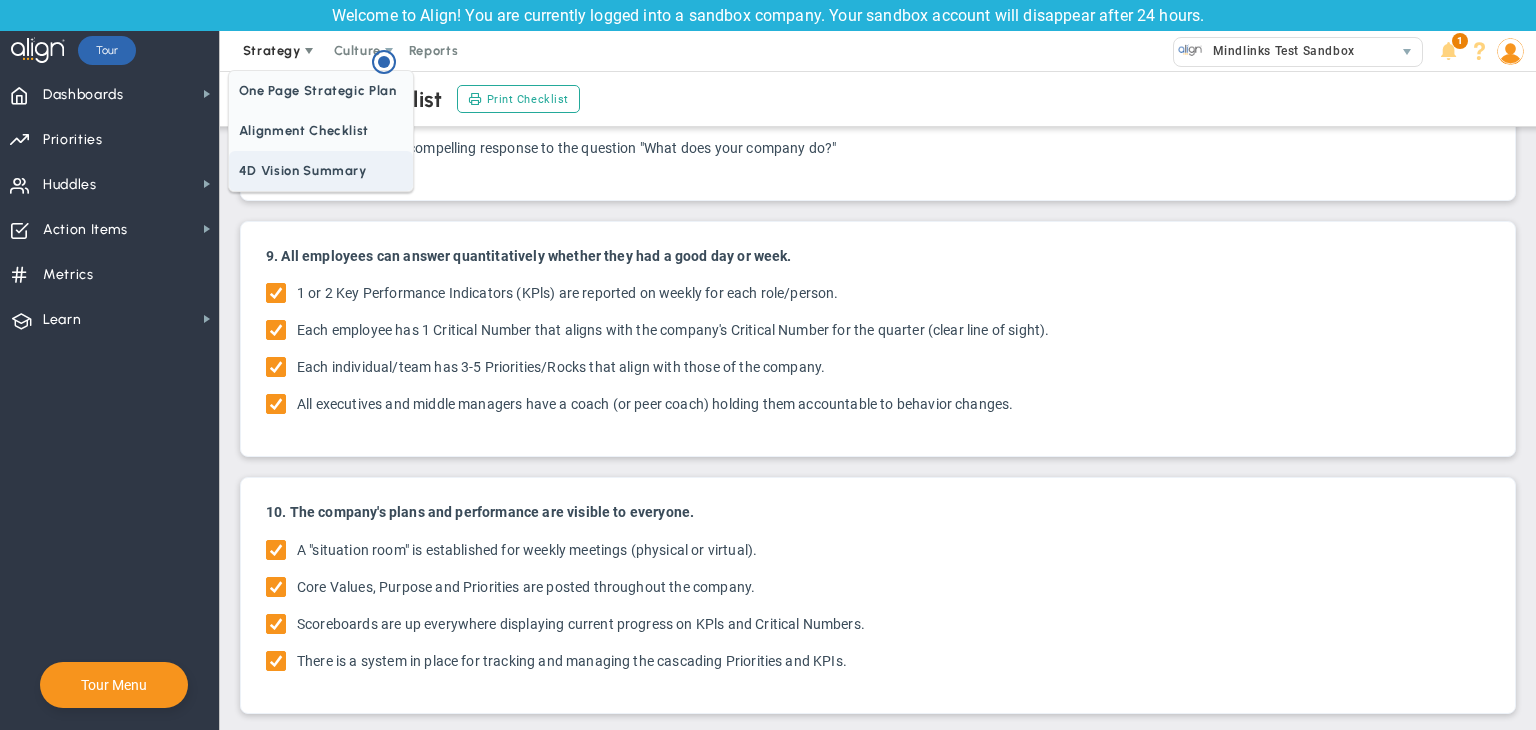click on "4D Vision Summary" at bounding box center [321, 171] 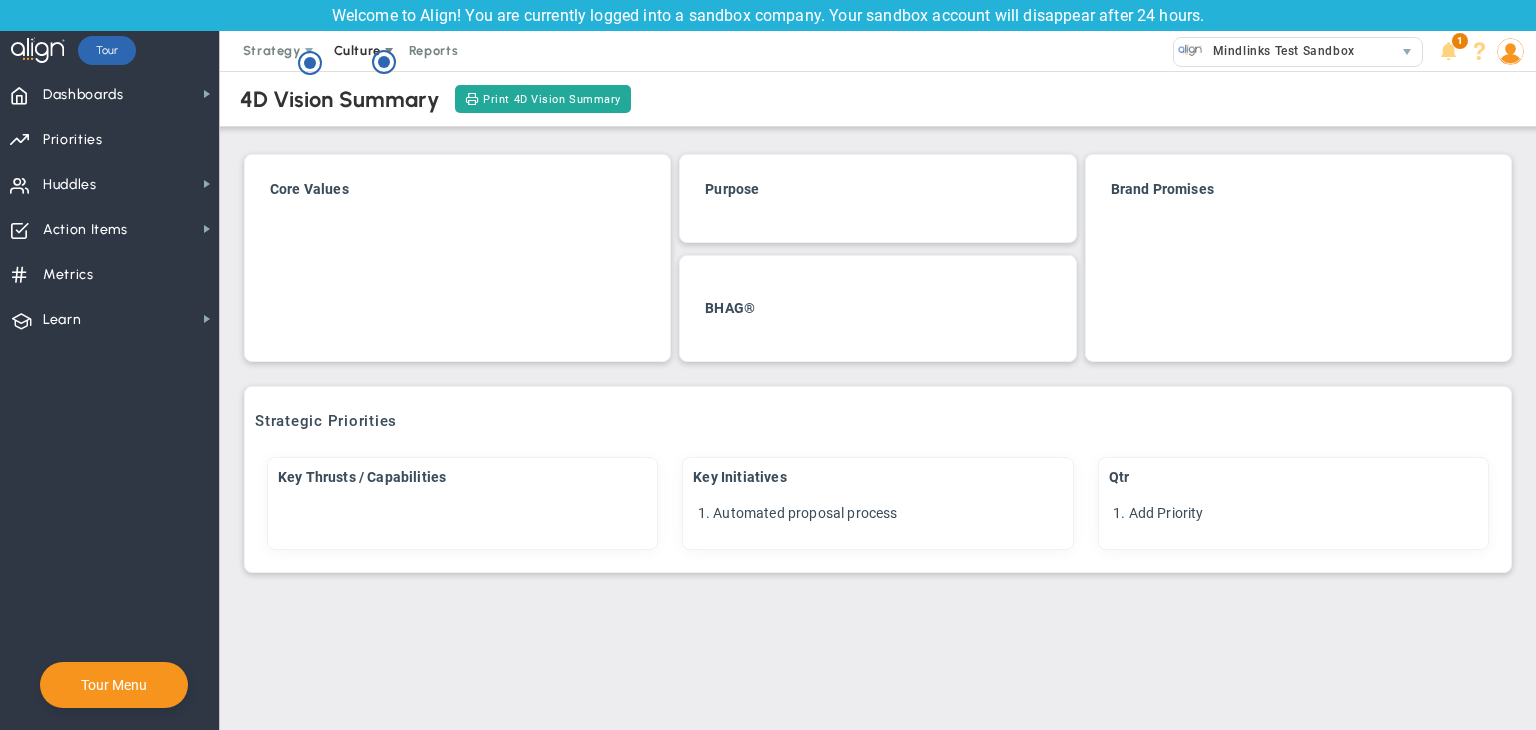 click on "Culture" at bounding box center (359, 51) 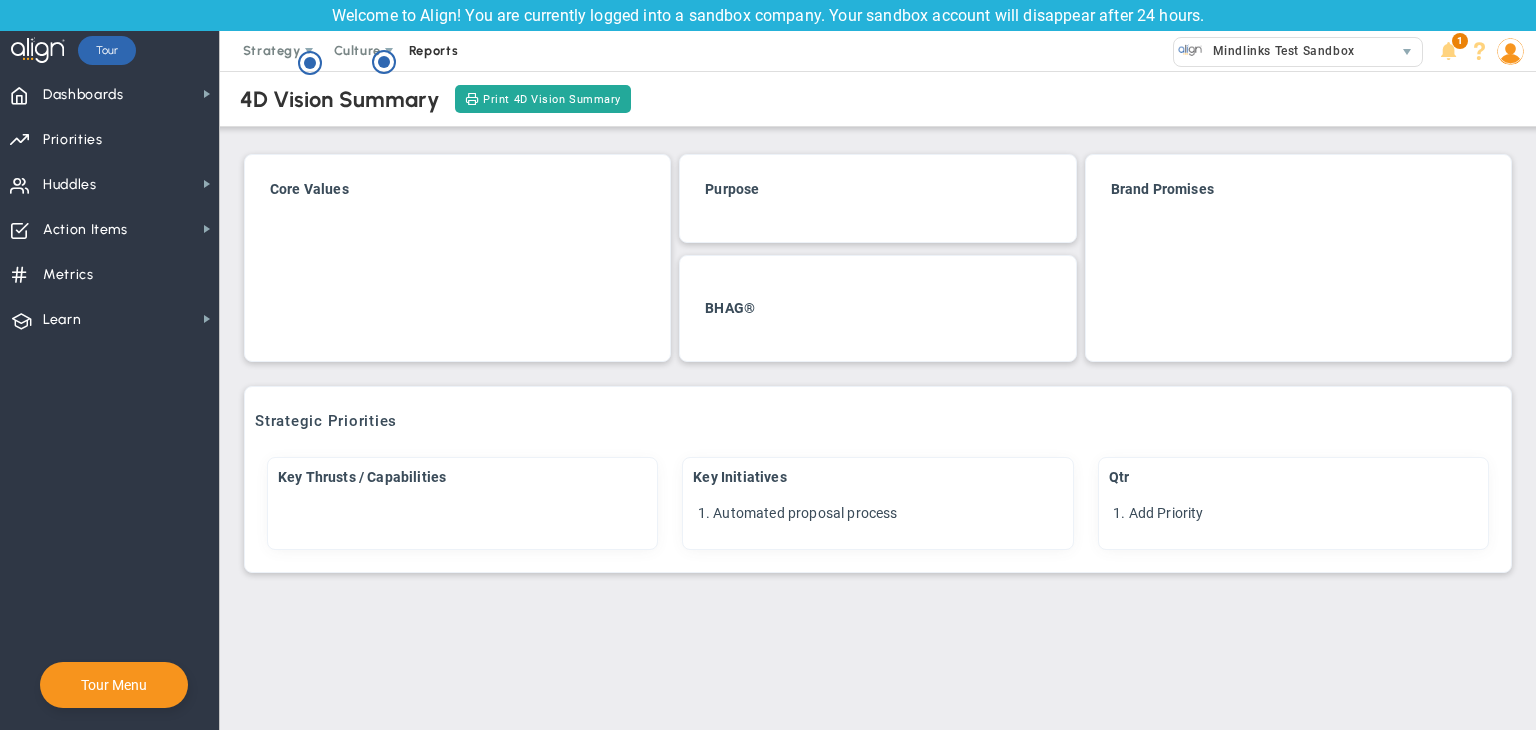 click on "Reports" at bounding box center [434, 51] 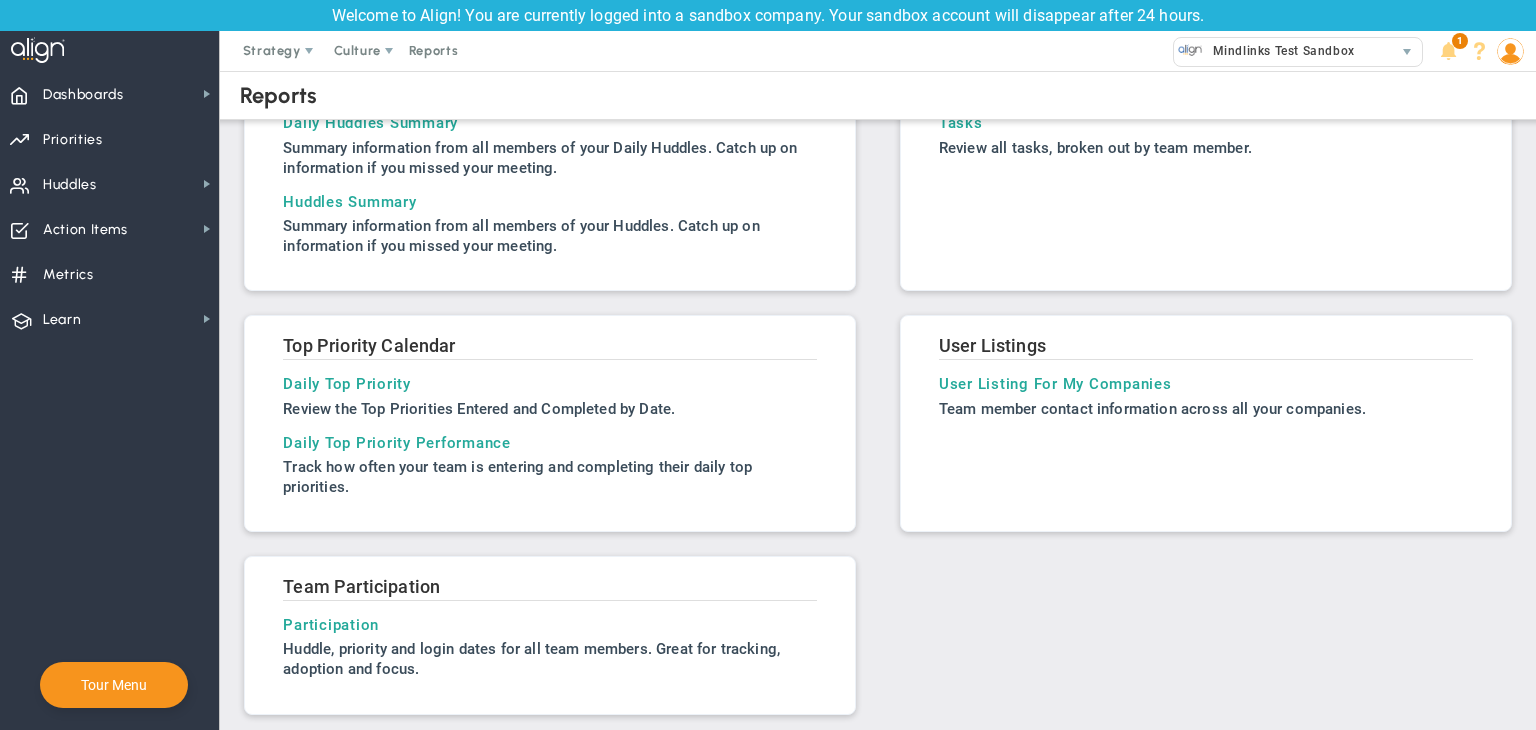 scroll, scrollTop: 665, scrollLeft: 0, axis: vertical 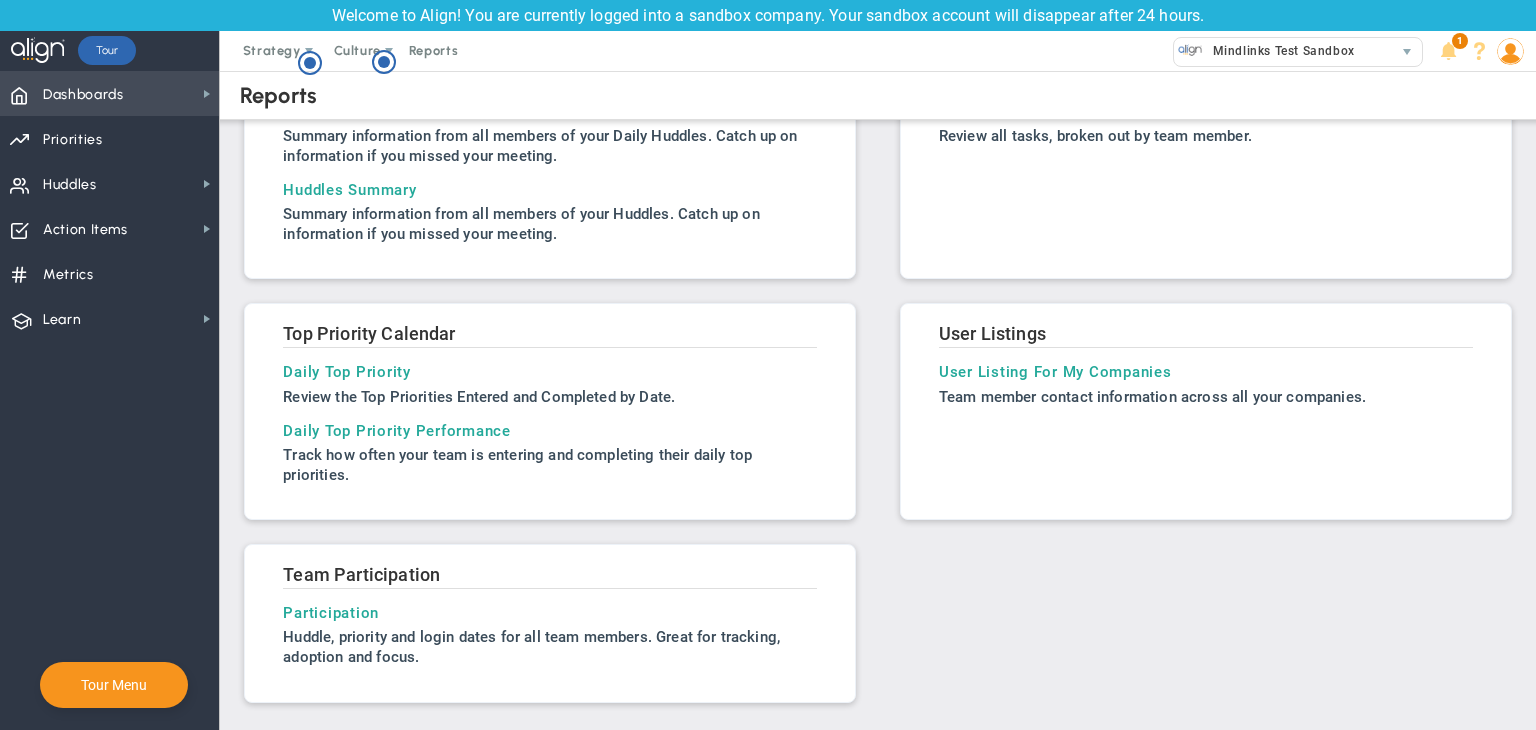 click on "Dashboards" at bounding box center (83, 95) 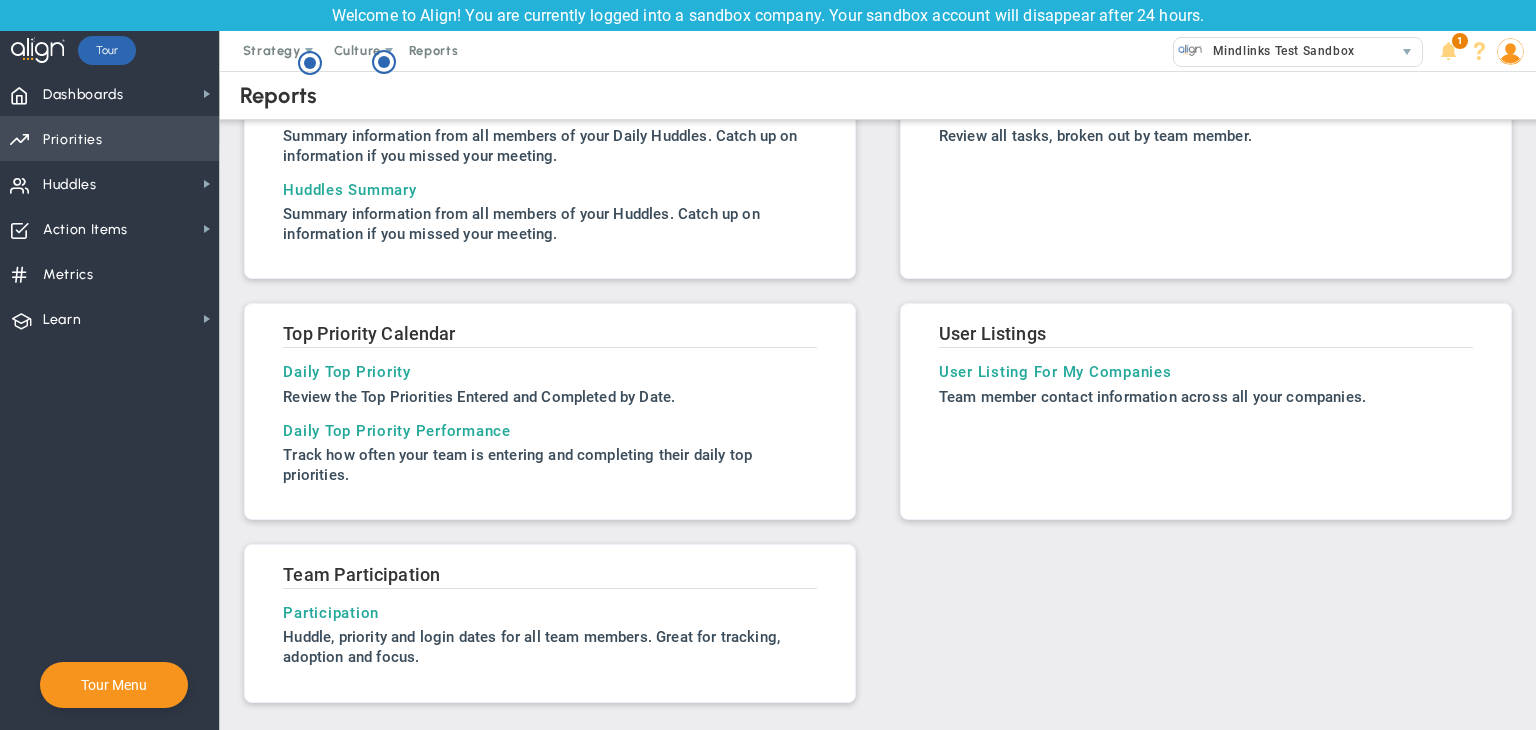 click on "Priorities OKR Tree Priorities OKRs" at bounding box center [109, 138] 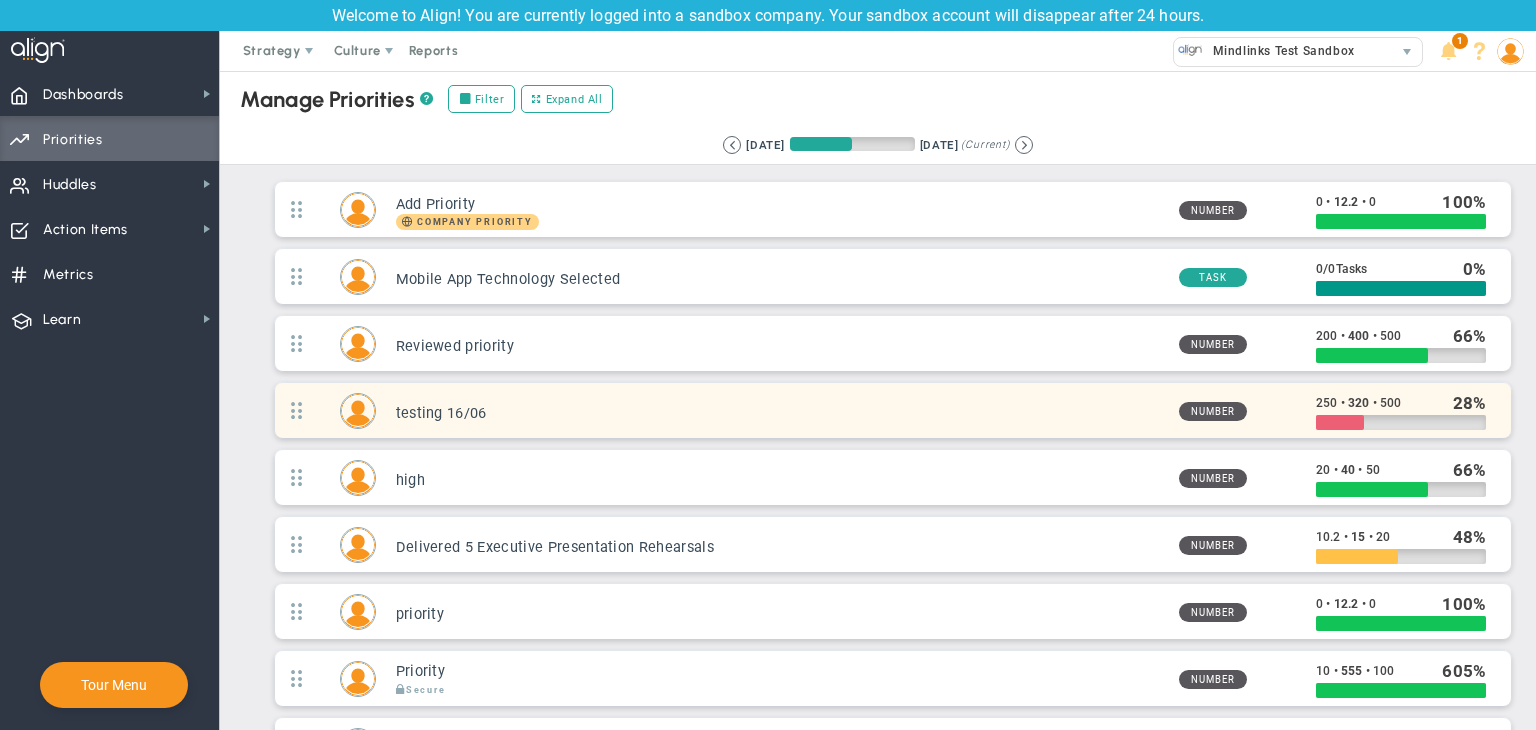 scroll, scrollTop: 165, scrollLeft: 0, axis: vertical 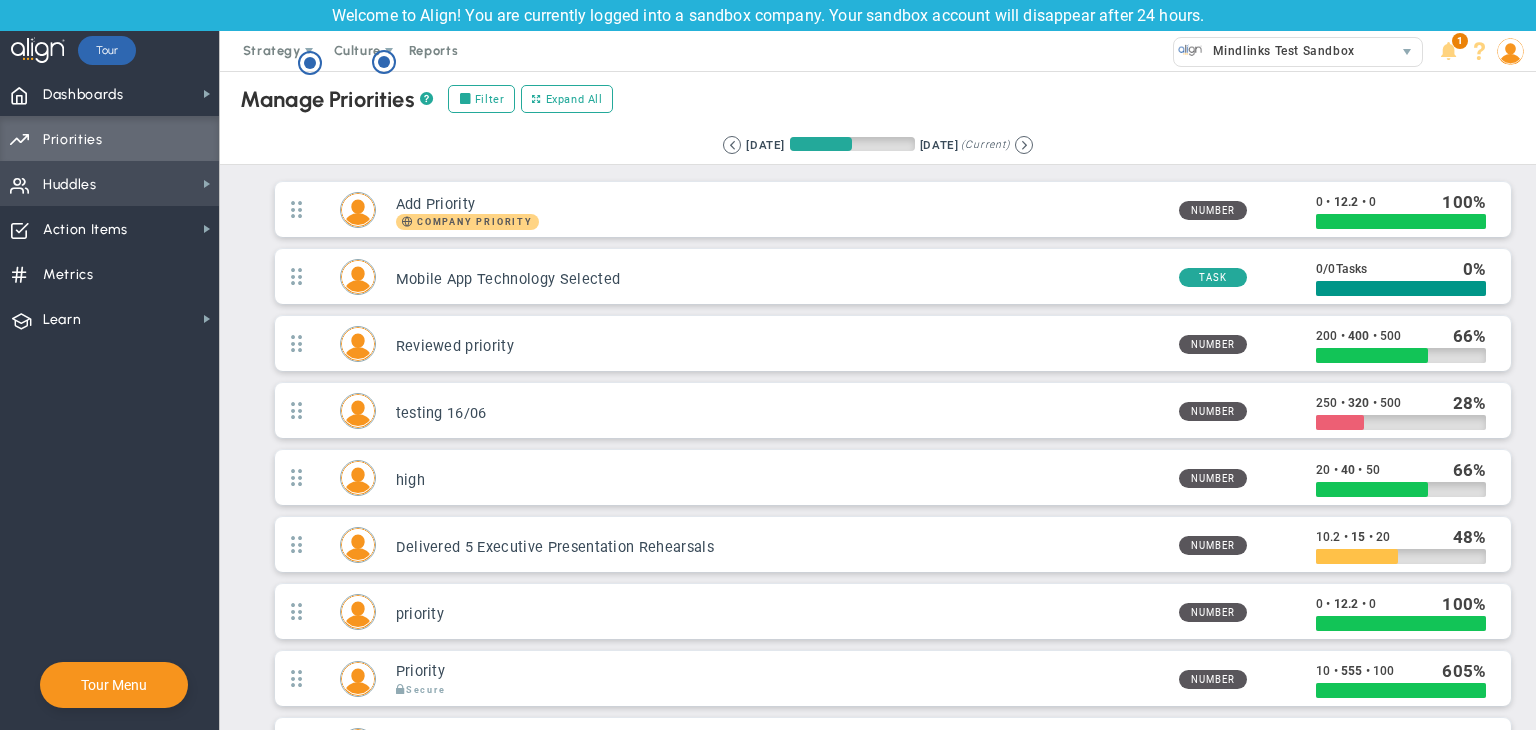 click on "Huddles Huddles" at bounding box center [109, 183] 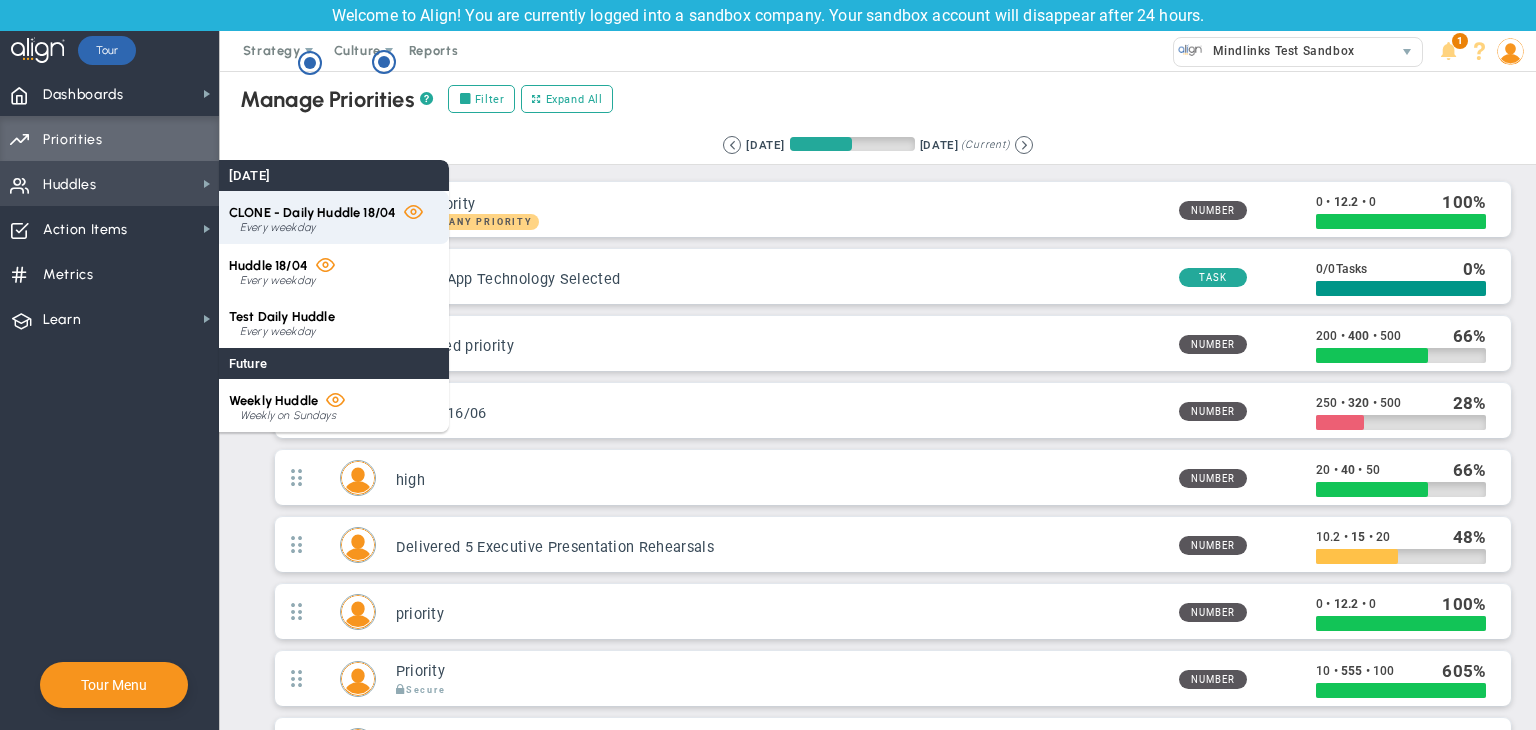 click on "CLONE - Daily Huddle 18/04
Every weekday" at bounding box center (334, 217) 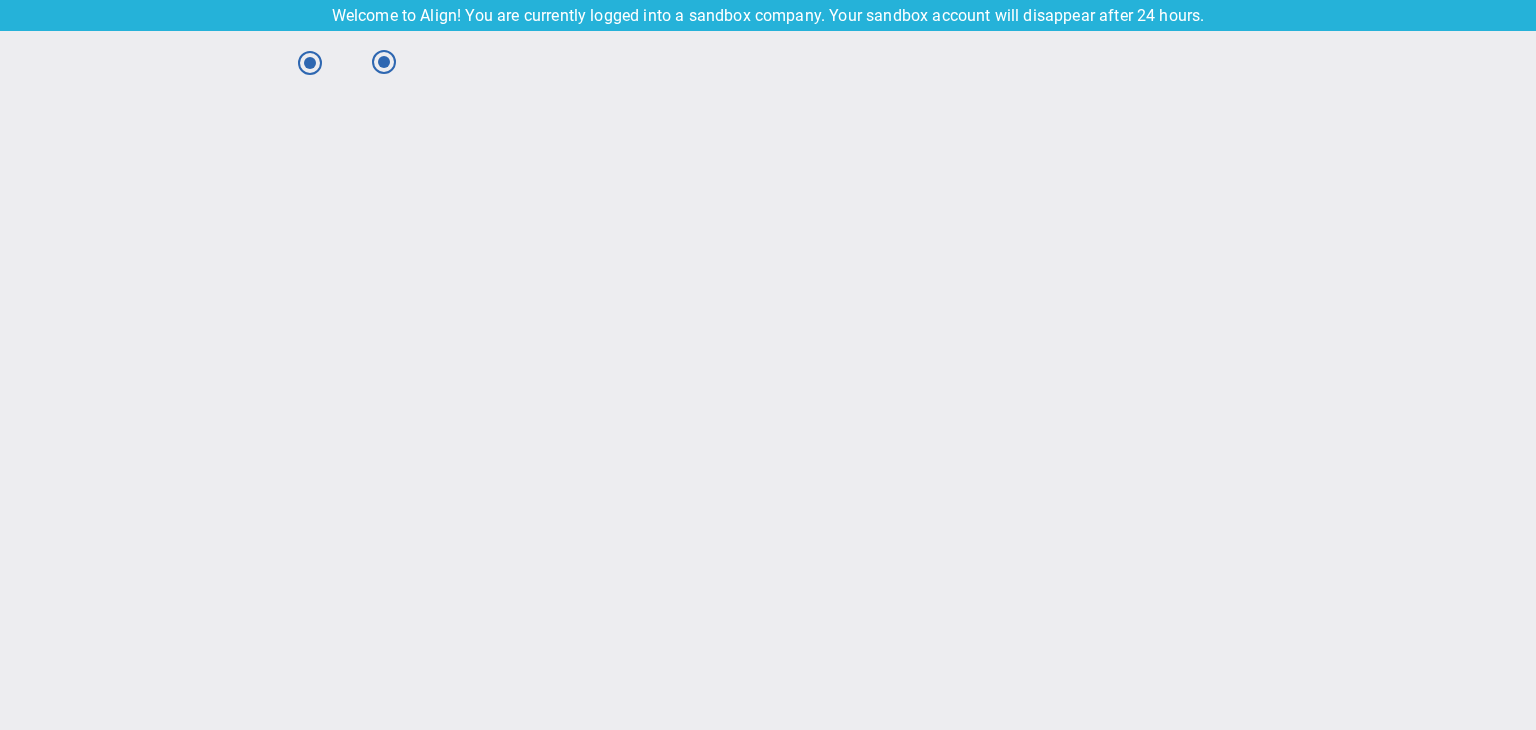 type on "[DATE]" 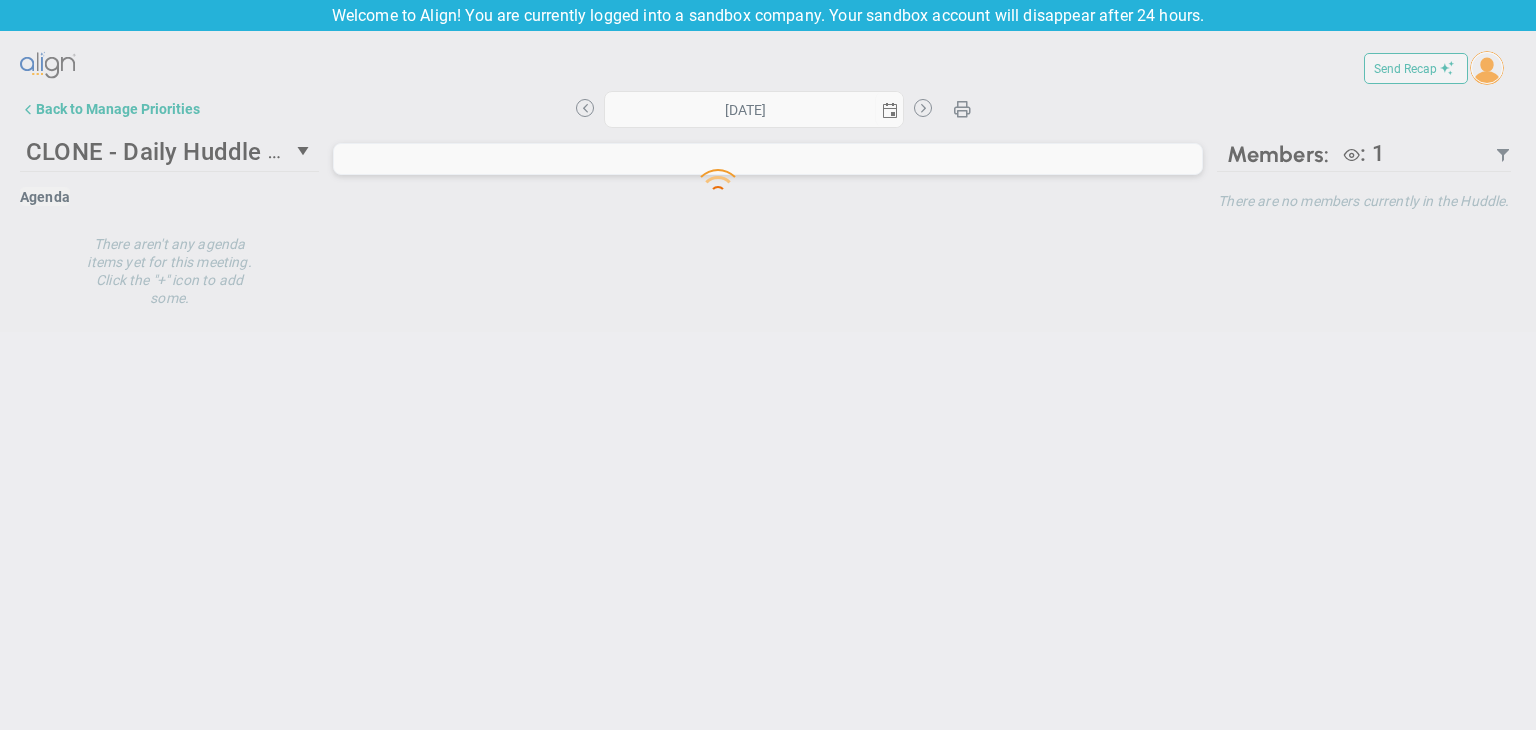 type on "[DATE]" 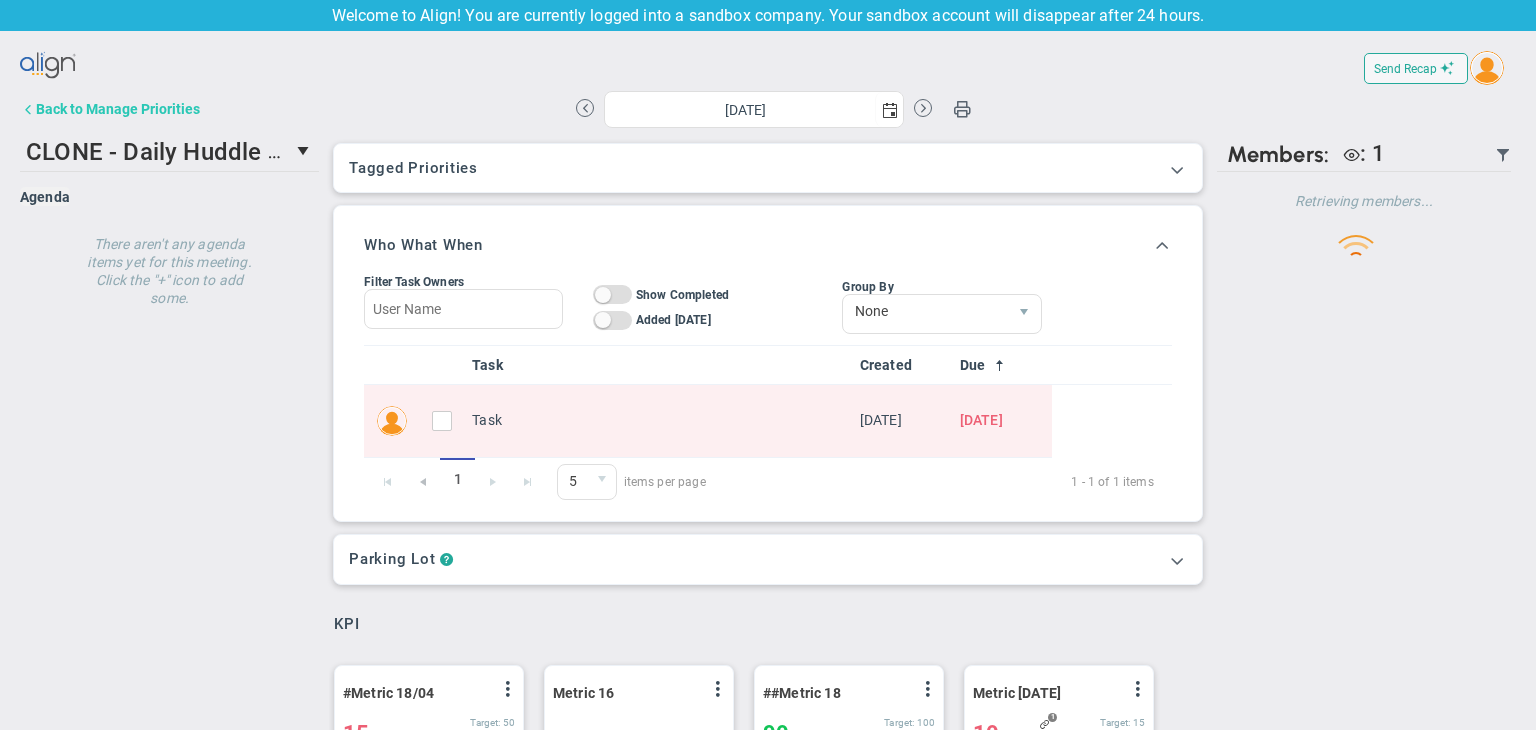 click on "Back to Manage Priorities" at bounding box center (118, 109) 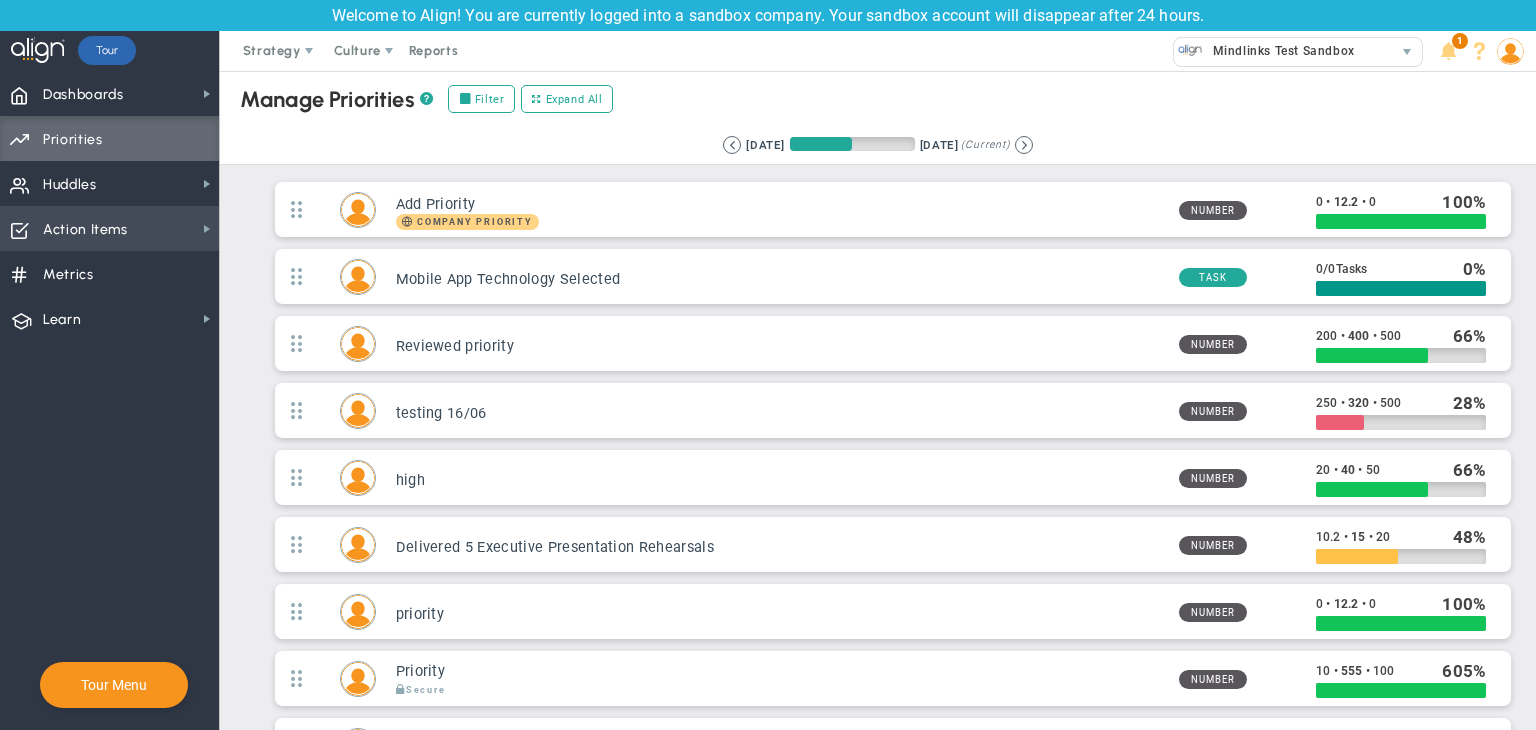 scroll, scrollTop: 0, scrollLeft: 0, axis: both 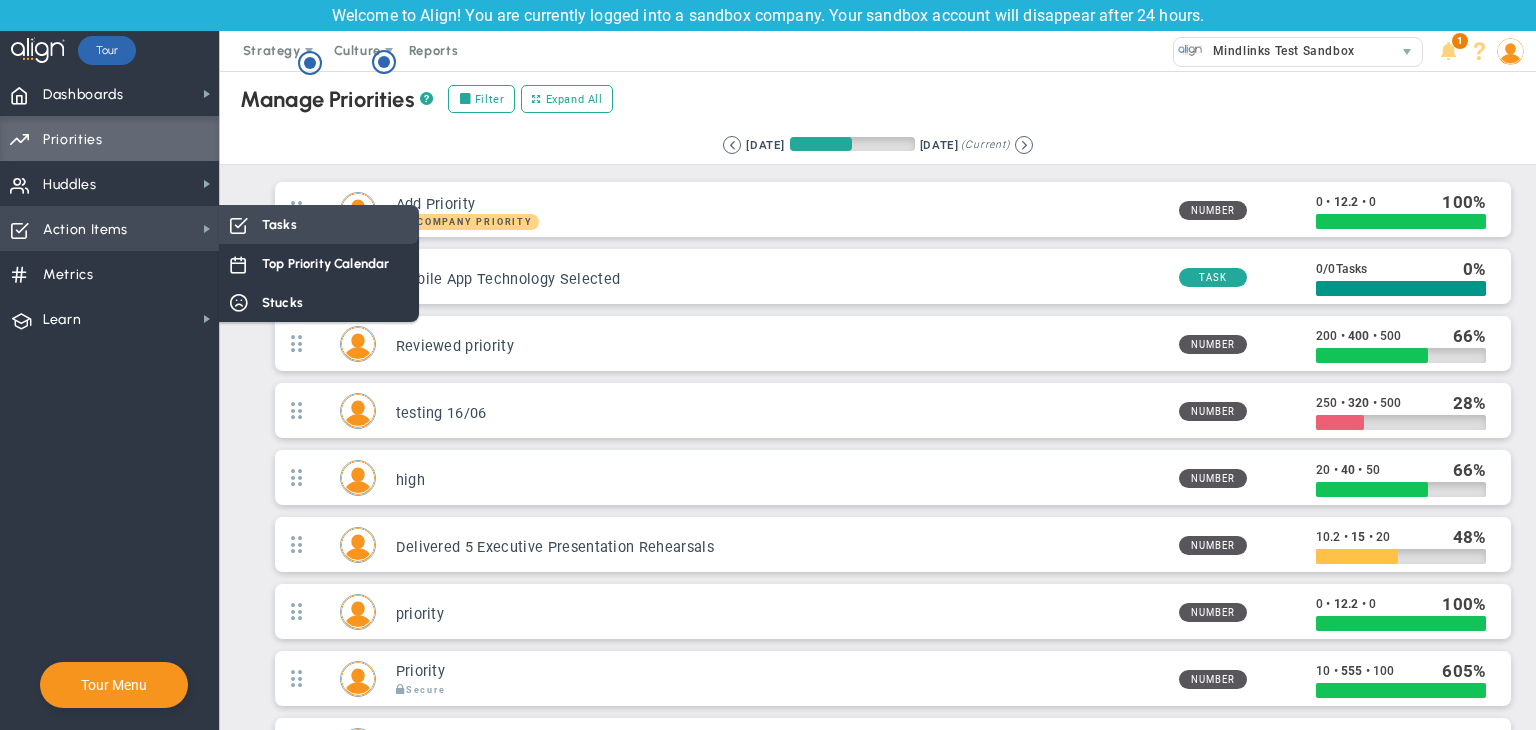 drag, startPoint x: 251, startPoint y: 231, endPoint x: 314, endPoint y: 235, distance: 63.126858 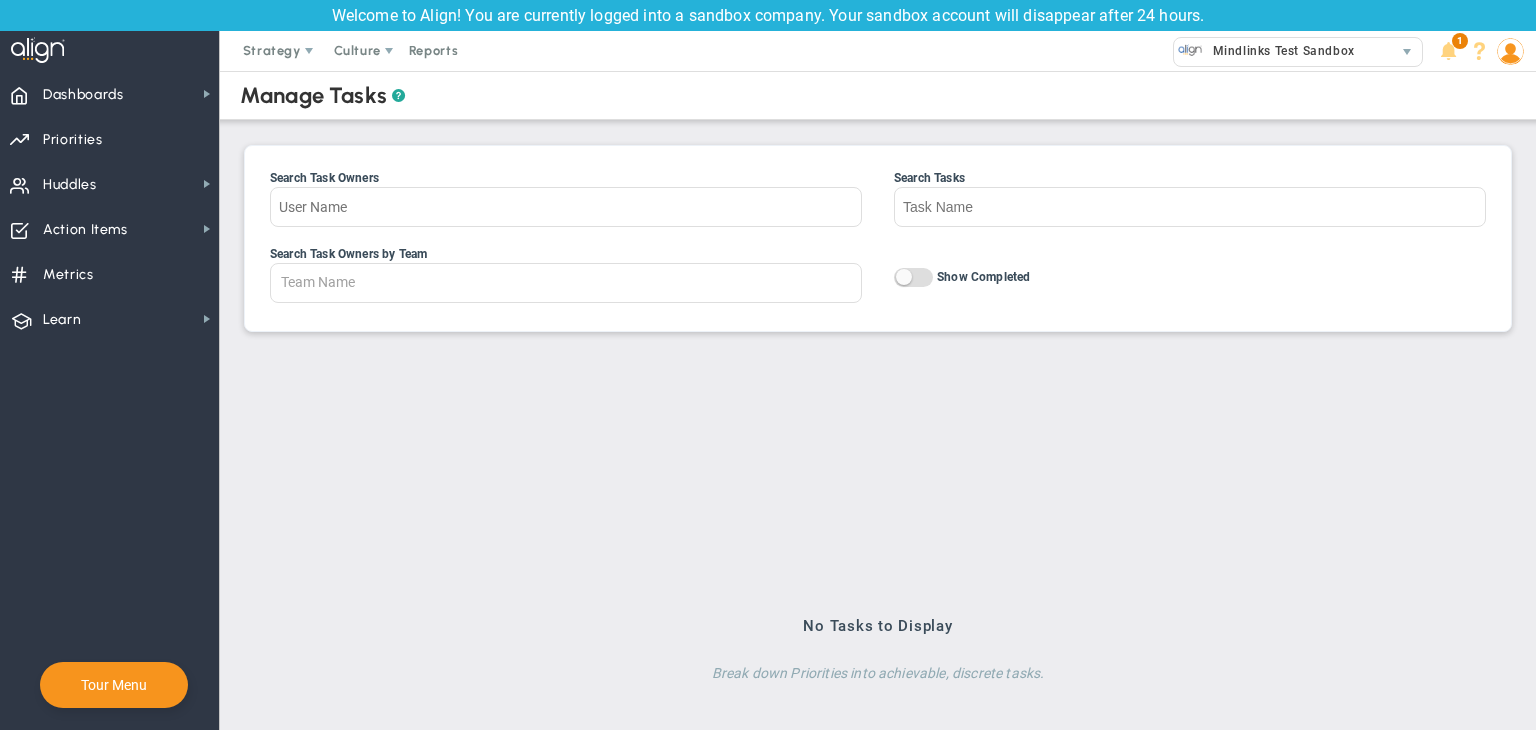 scroll, scrollTop: 12, scrollLeft: 0, axis: vertical 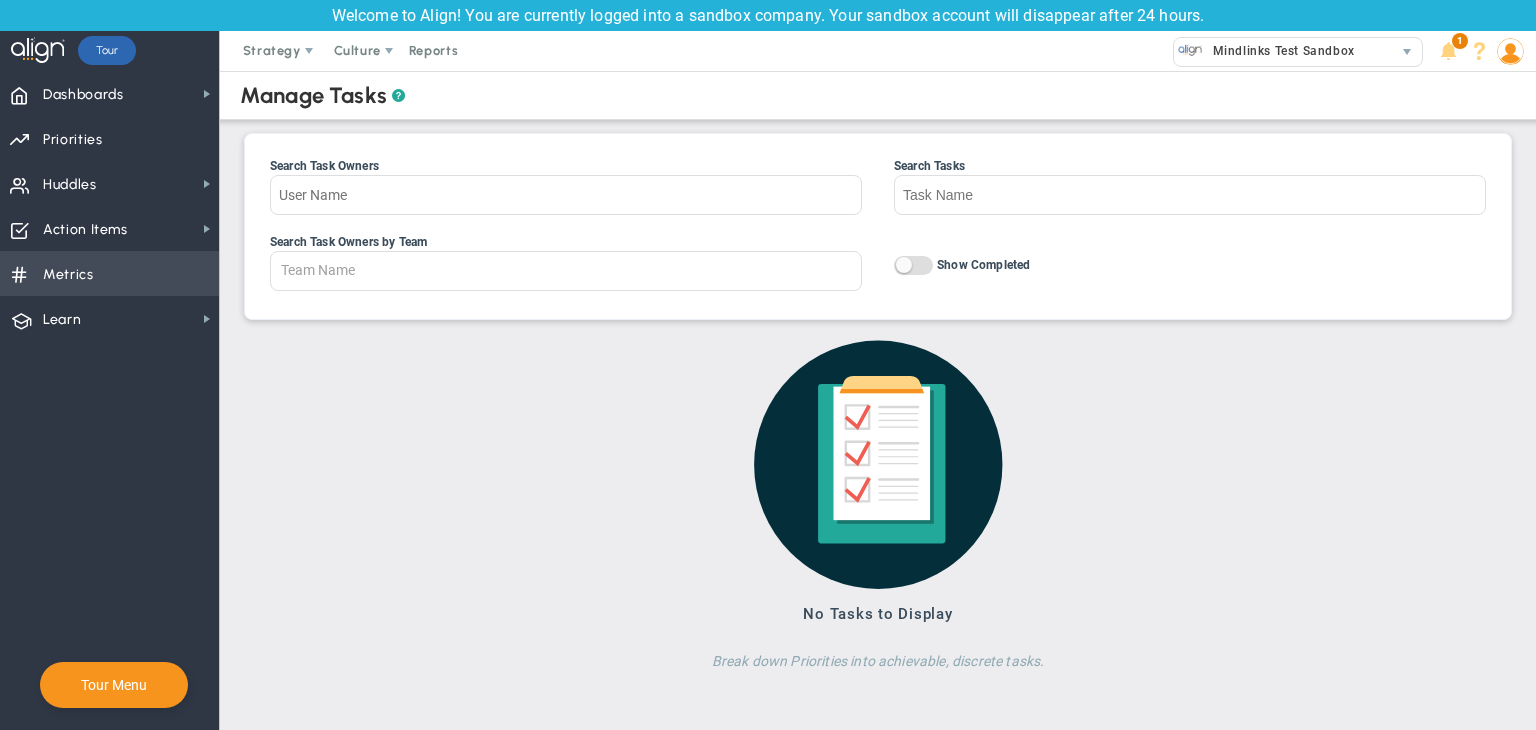 click on "Metrics Metrics" at bounding box center (109, 273) 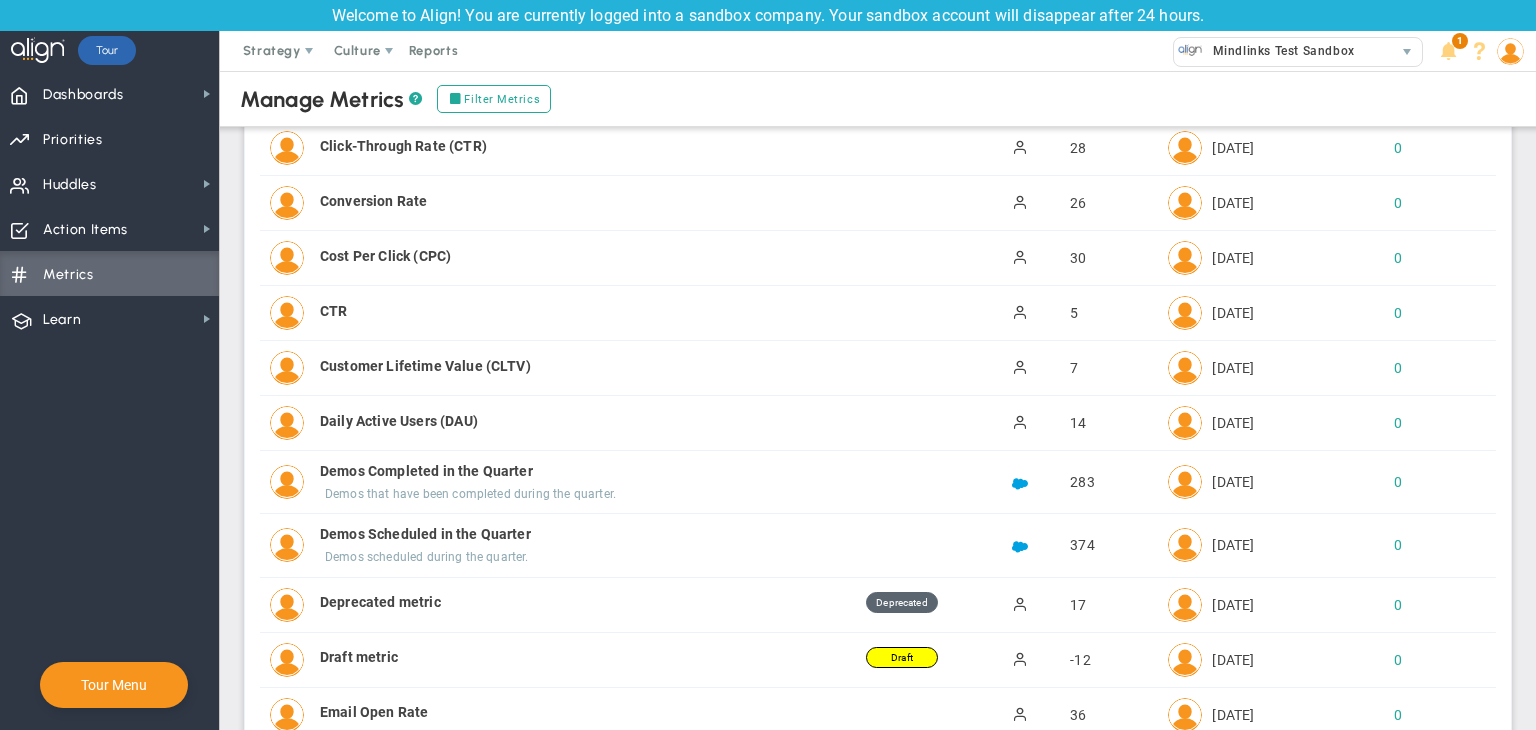 scroll, scrollTop: 900, scrollLeft: 0, axis: vertical 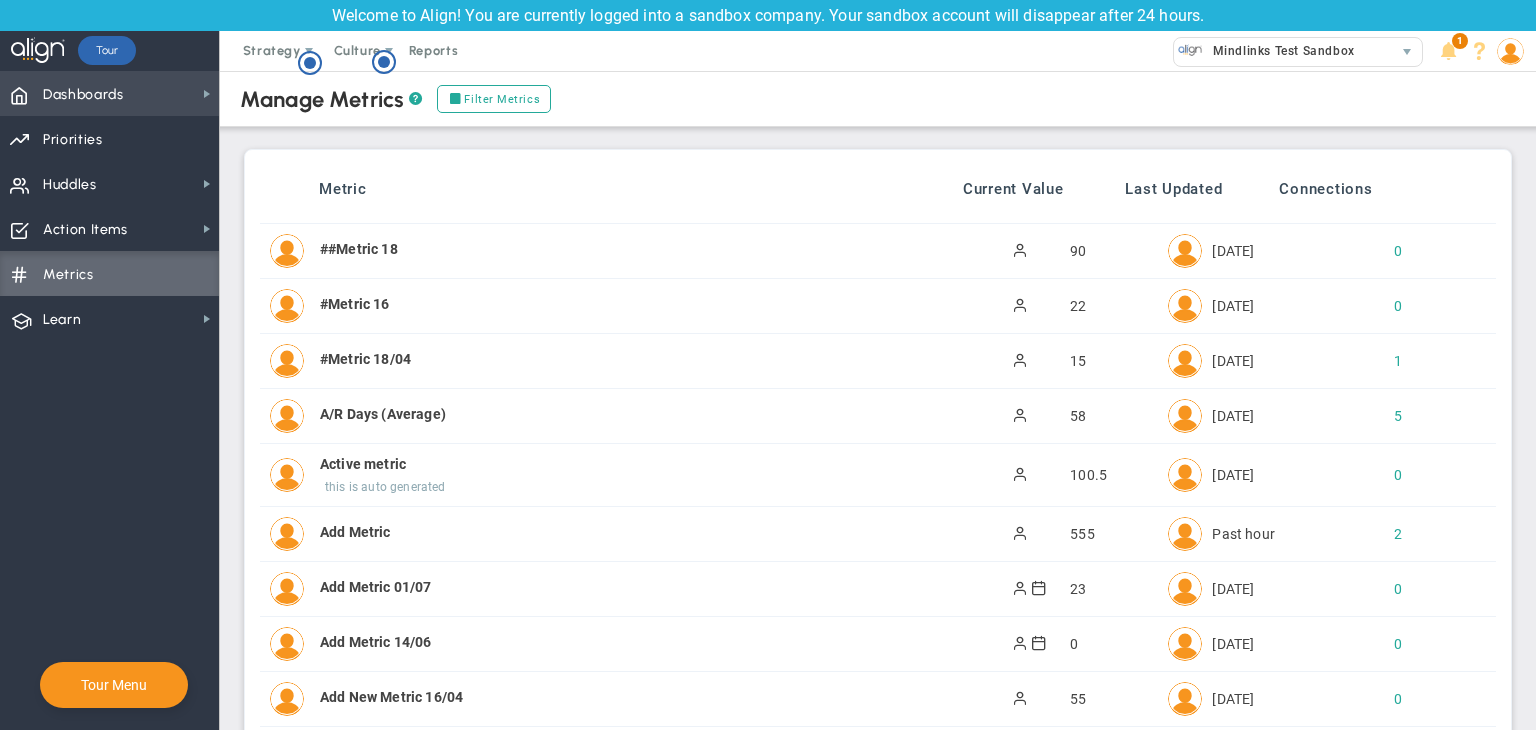 click on "Dashboards" at bounding box center (83, 95) 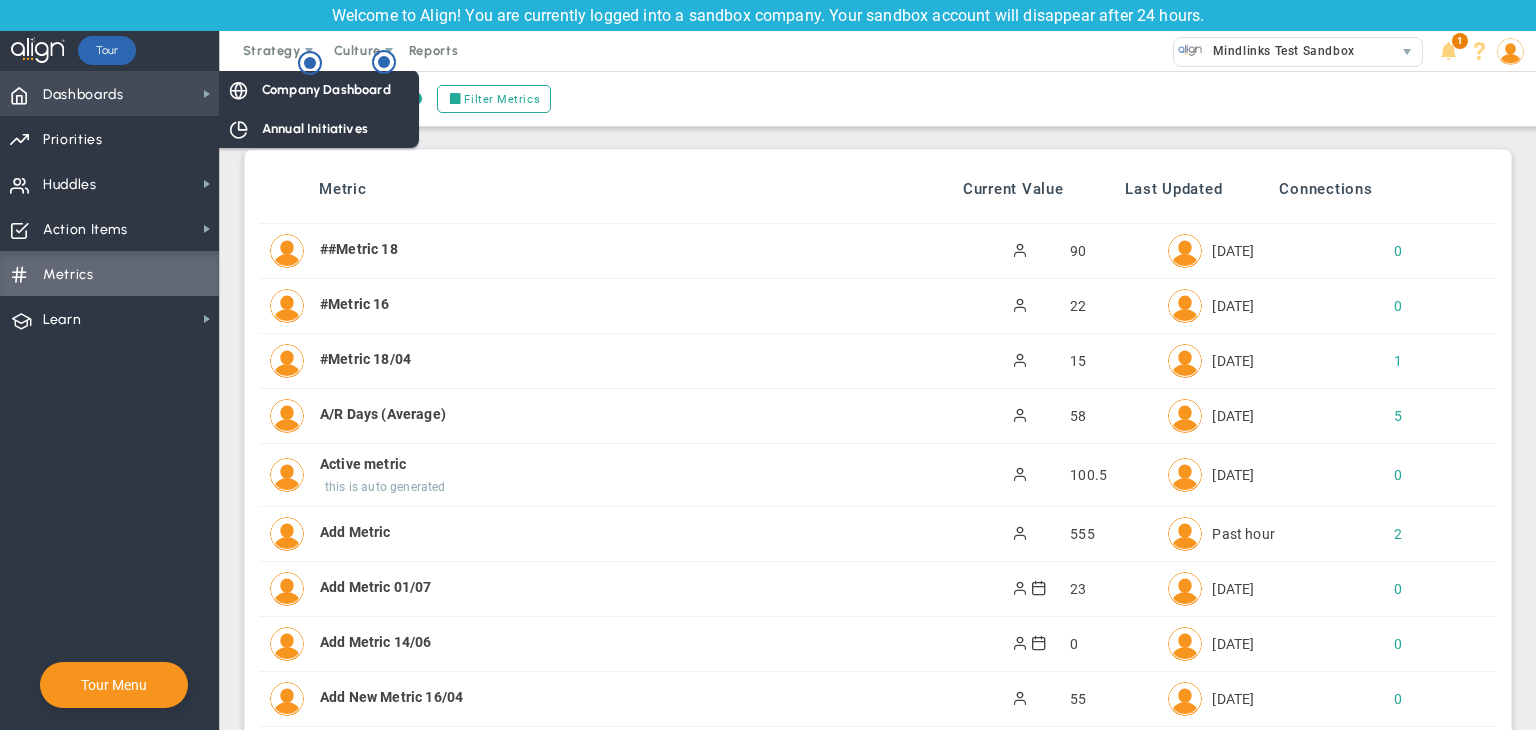 click on "Dashboards Dashboards" at bounding box center (109, 93) 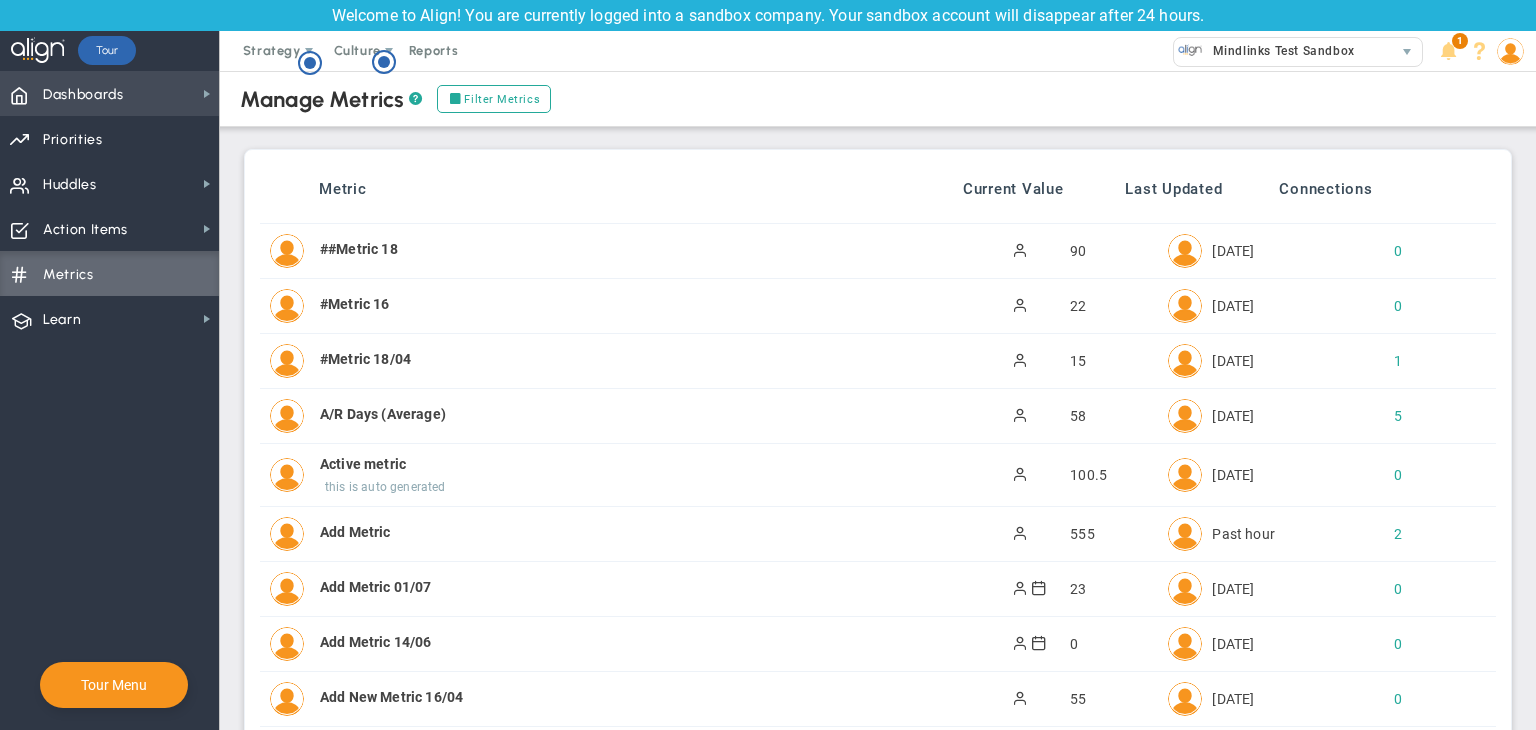 click on "Manage Metrics  ?" at bounding box center (331, 99) 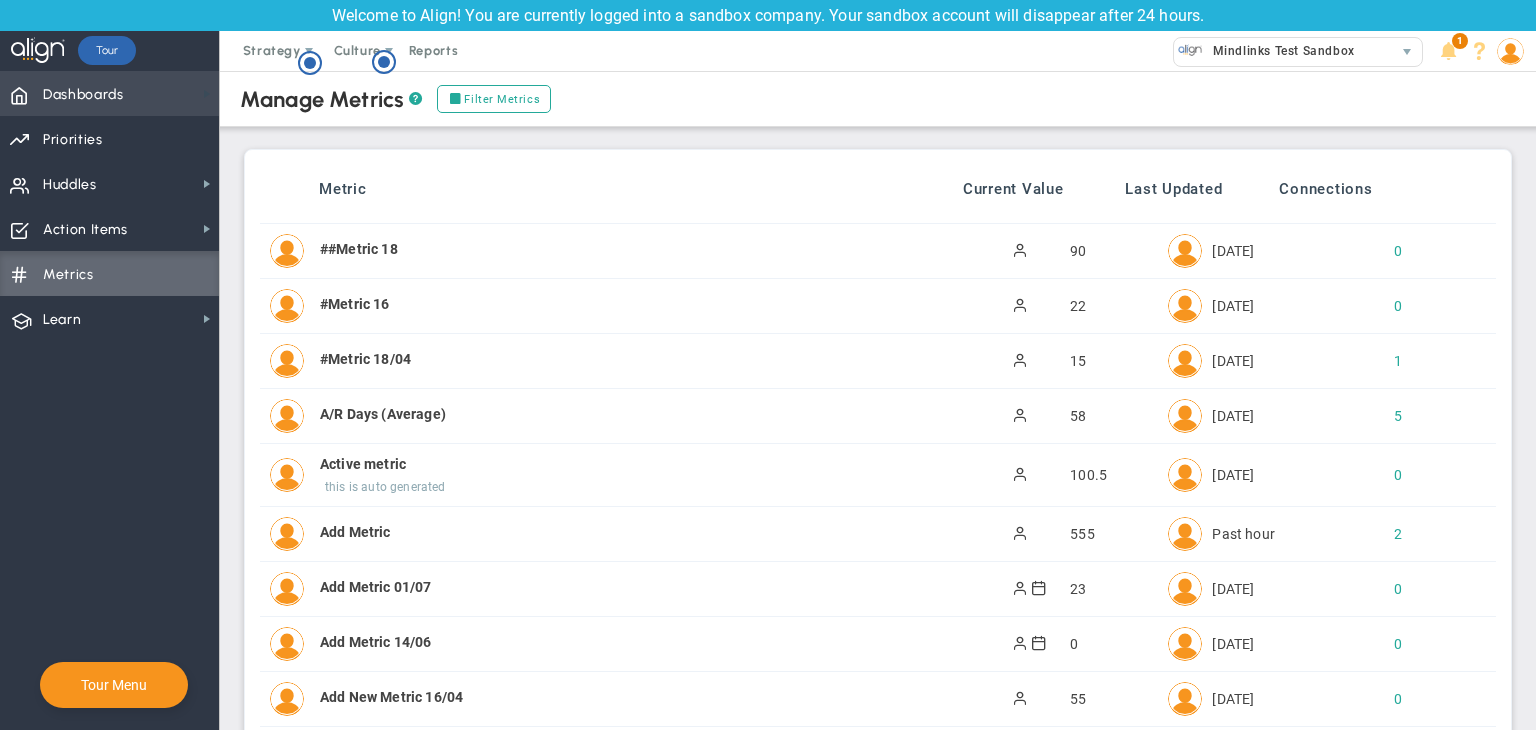 click at bounding box center [207, 94] 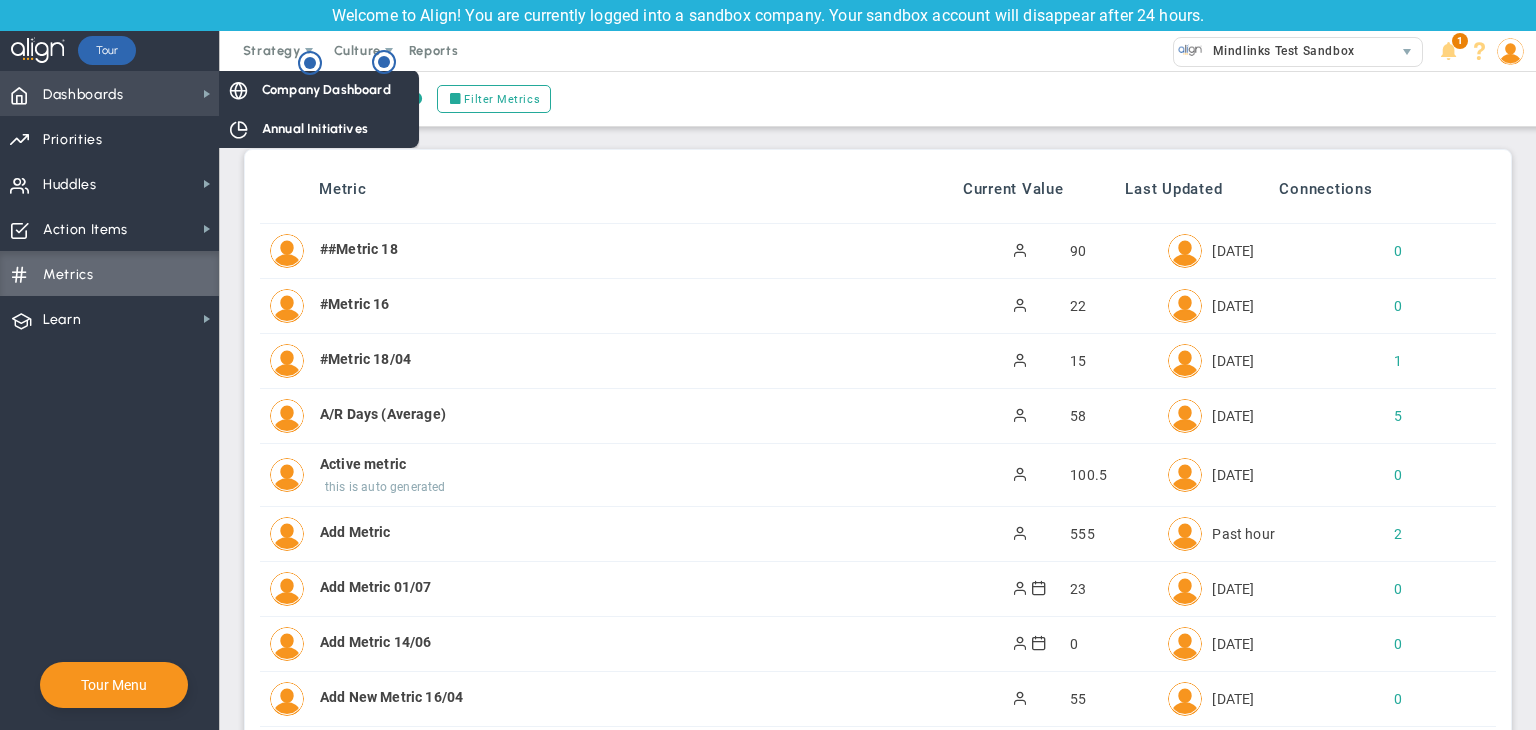 click on "Dashboards Dashboards" at bounding box center [109, 93] 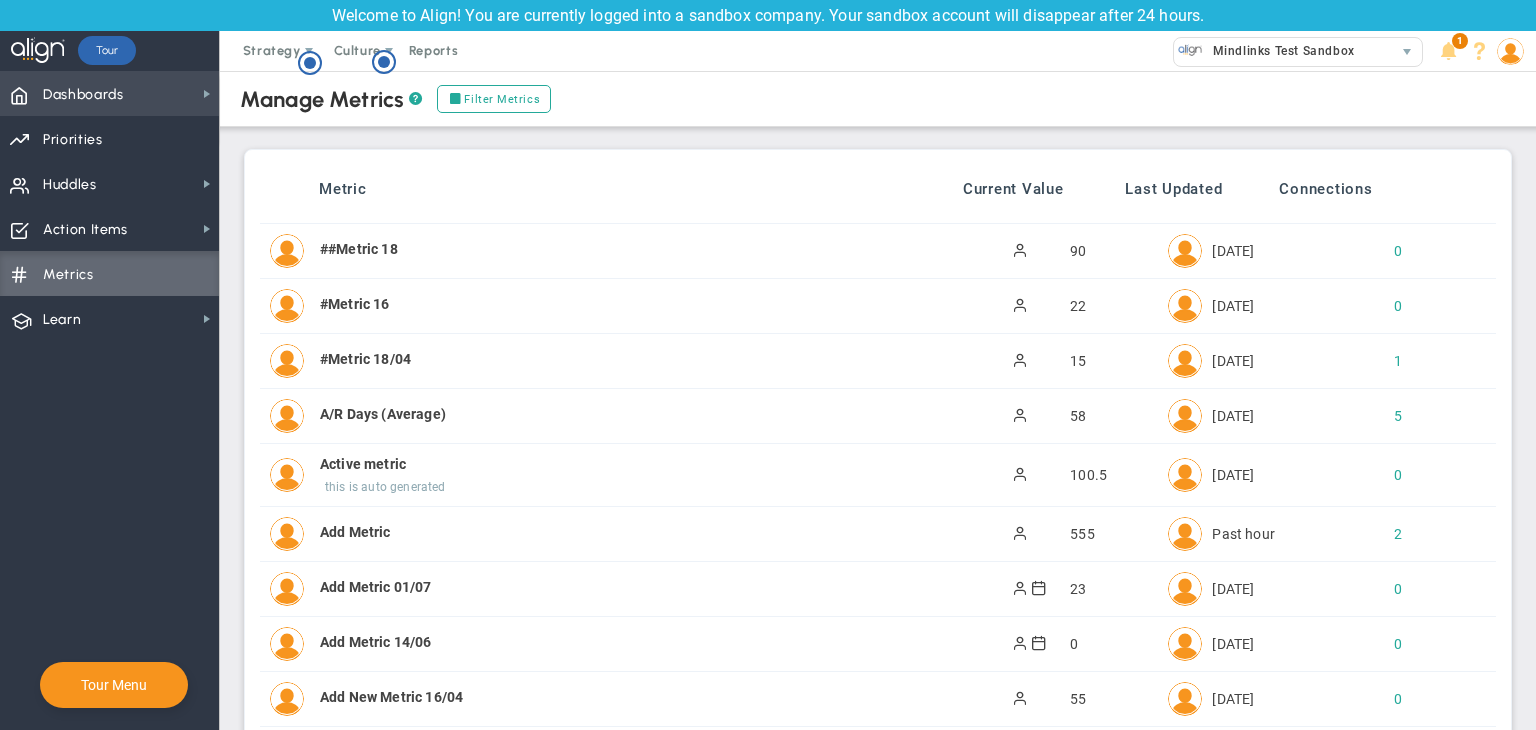 click on "Dashboards Dashboards
My Dashboard
Company Dashboard
Annual Initiatives Priorities OKRs" at bounding box center (768, 400) 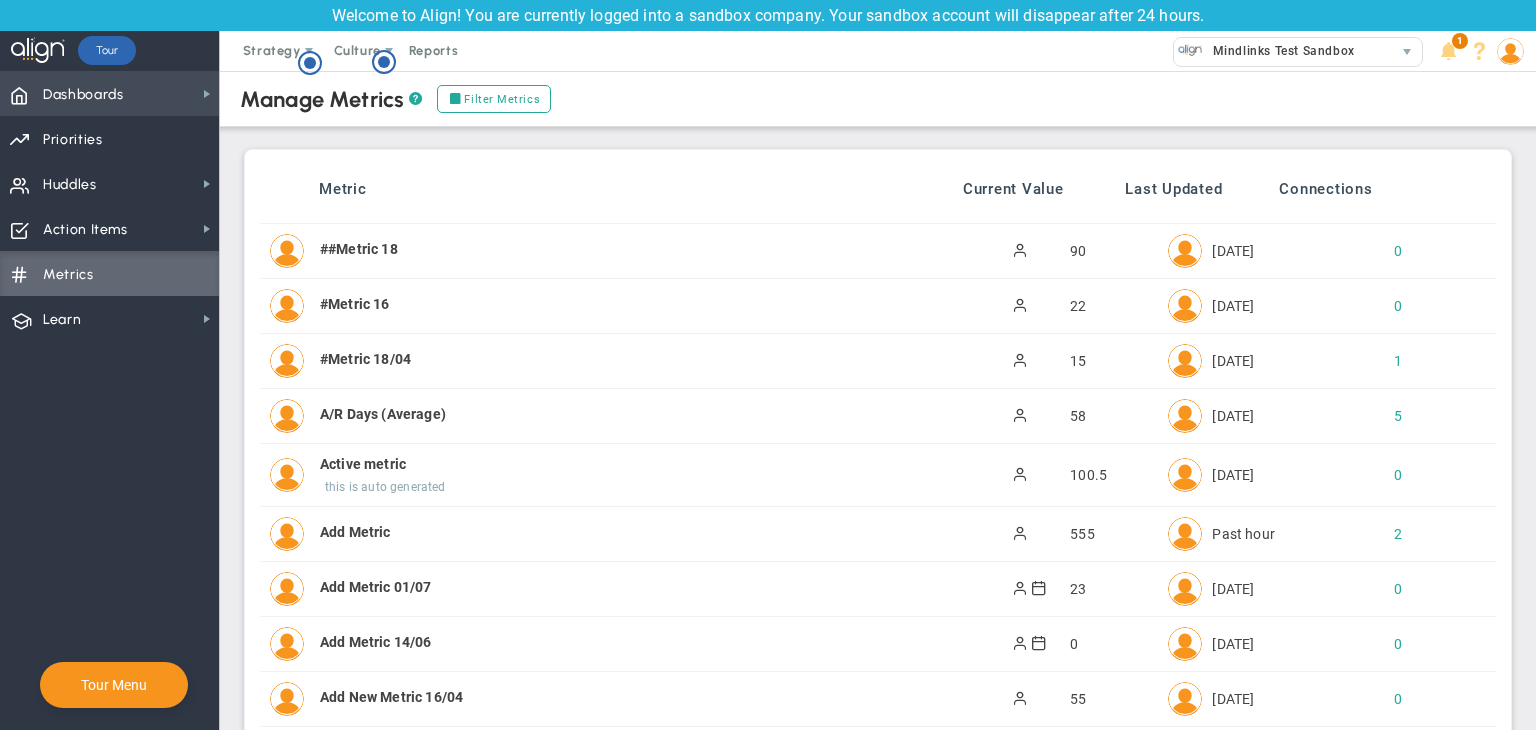 click on "Dashboards Dashboards" at bounding box center [109, 93] 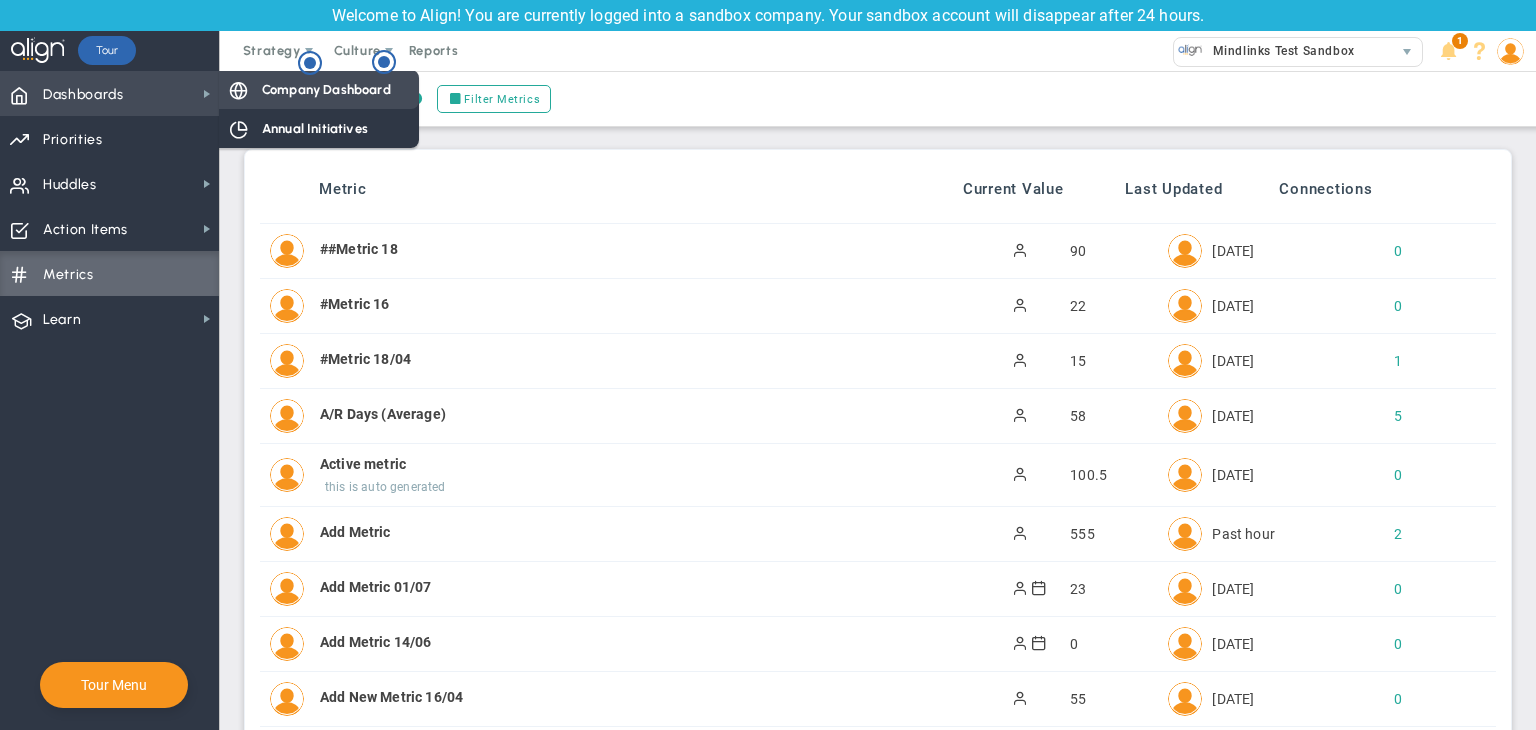 click on "Company Dashboard" at bounding box center (326, 89) 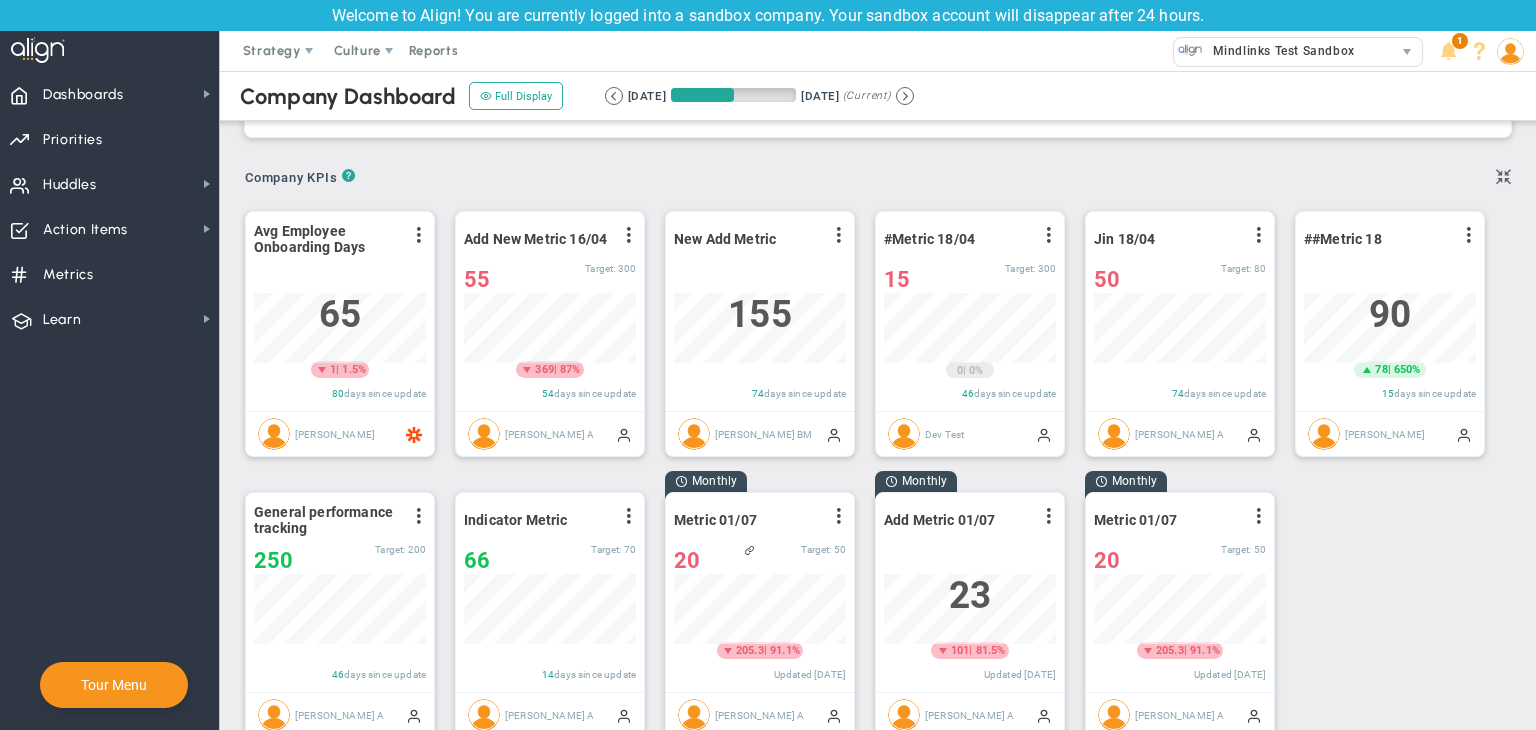 scroll, scrollTop: 480, scrollLeft: 0, axis: vertical 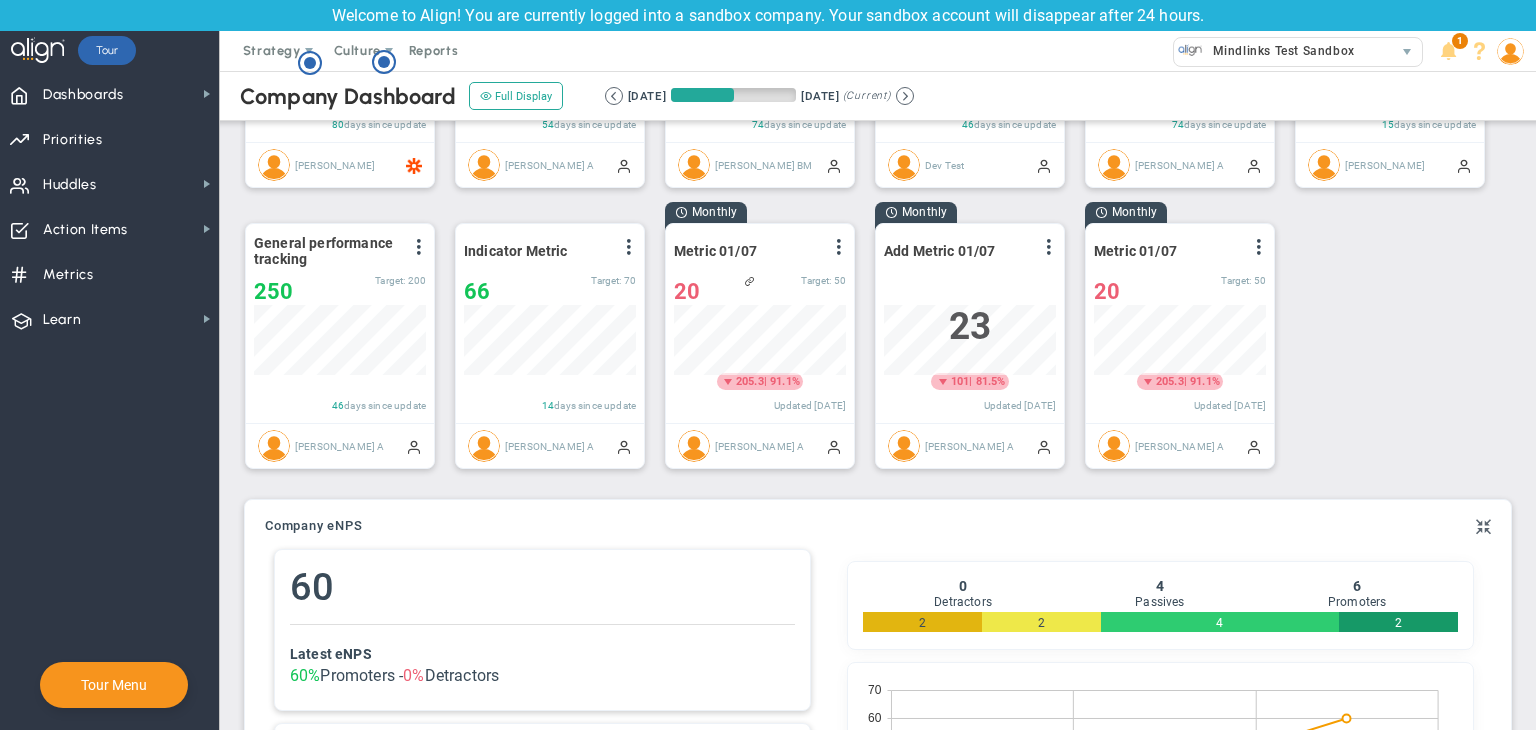 click on "Metric 01/07
View Historical Graph
Edit
Make "No Change" Update
Add Past Update
20
20 50 20" at bounding box center [1180, 323] 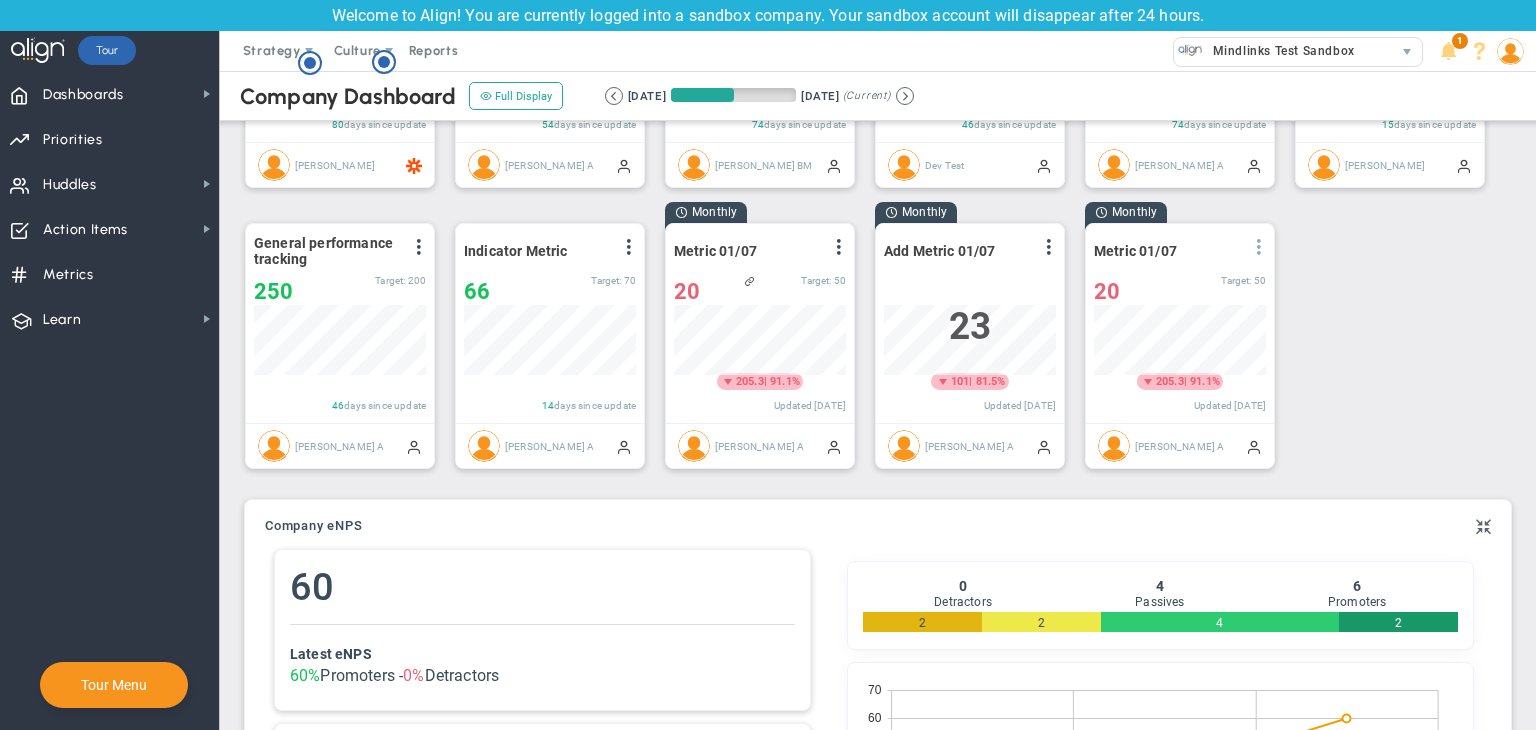 click at bounding box center [1259, 247] 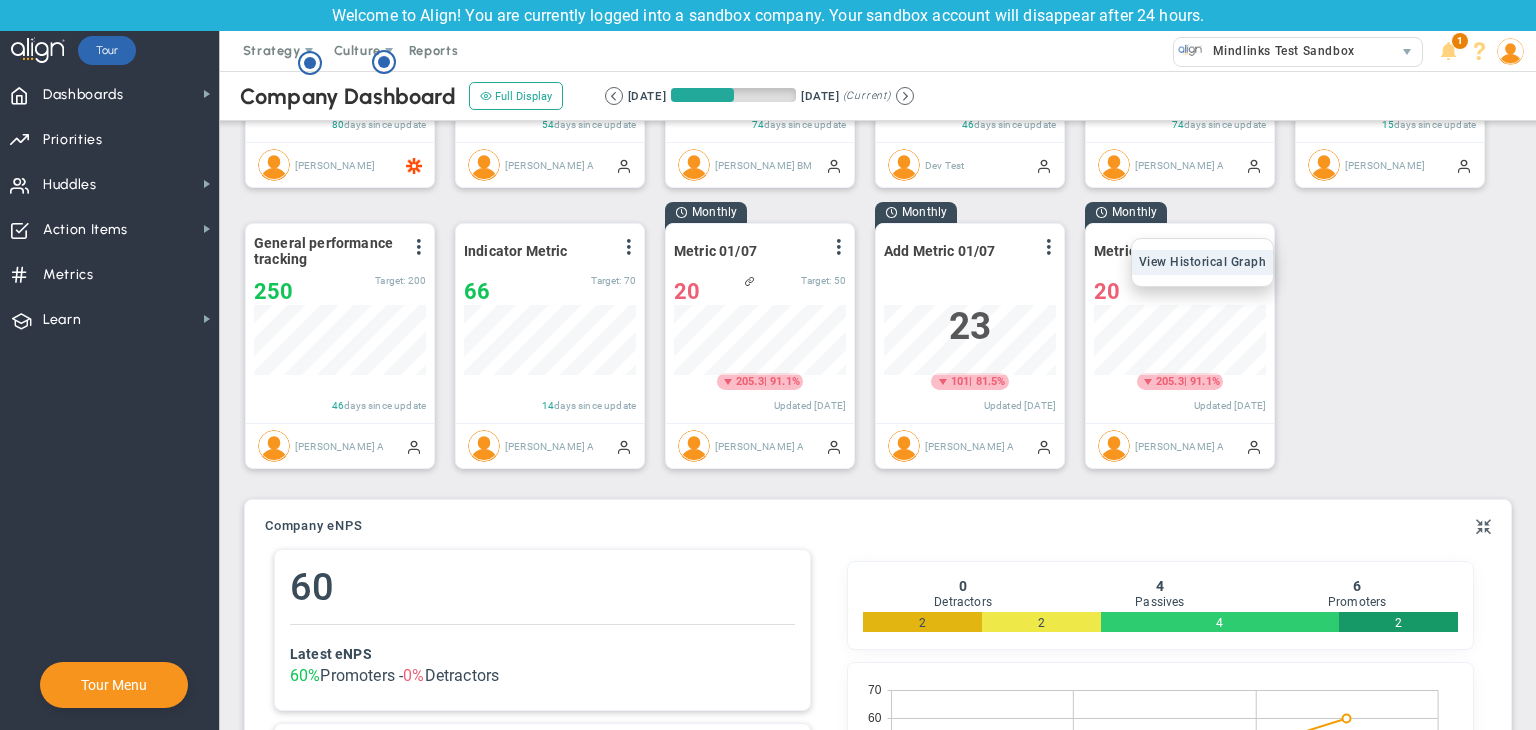 click on "View Historical Graph" at bounding box center [1203, 262] 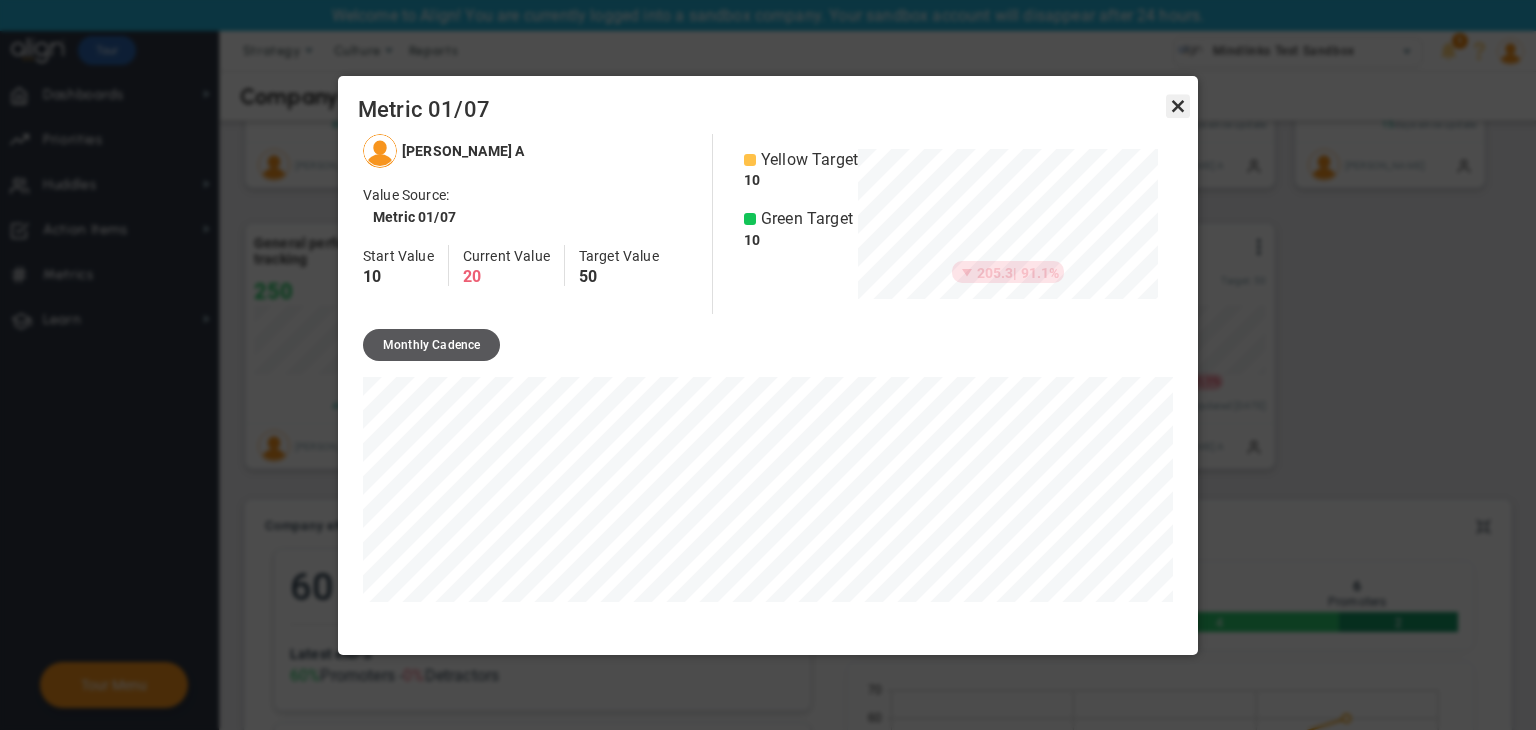 click at bounding box center [1178, 106] 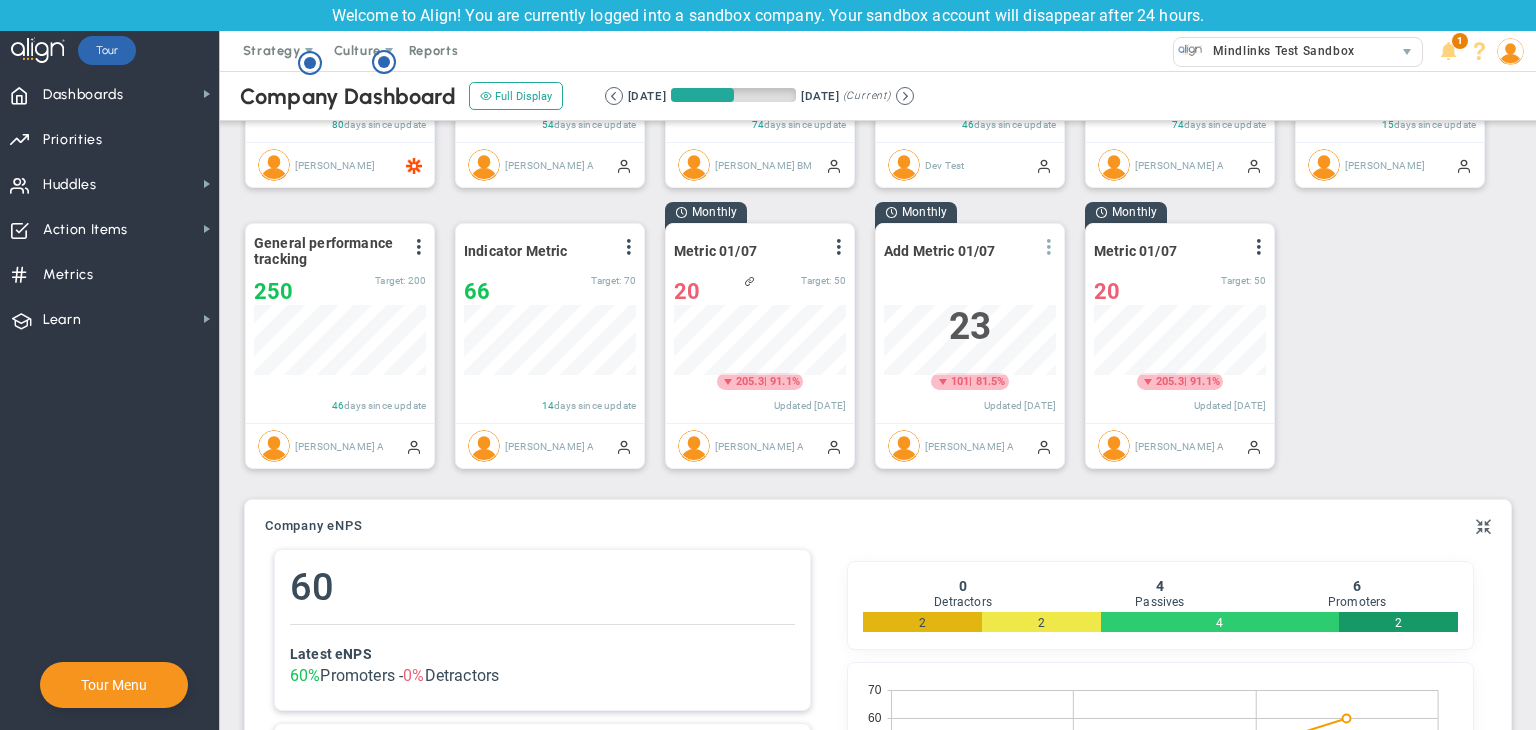 click at bounding box center (1049, 247) 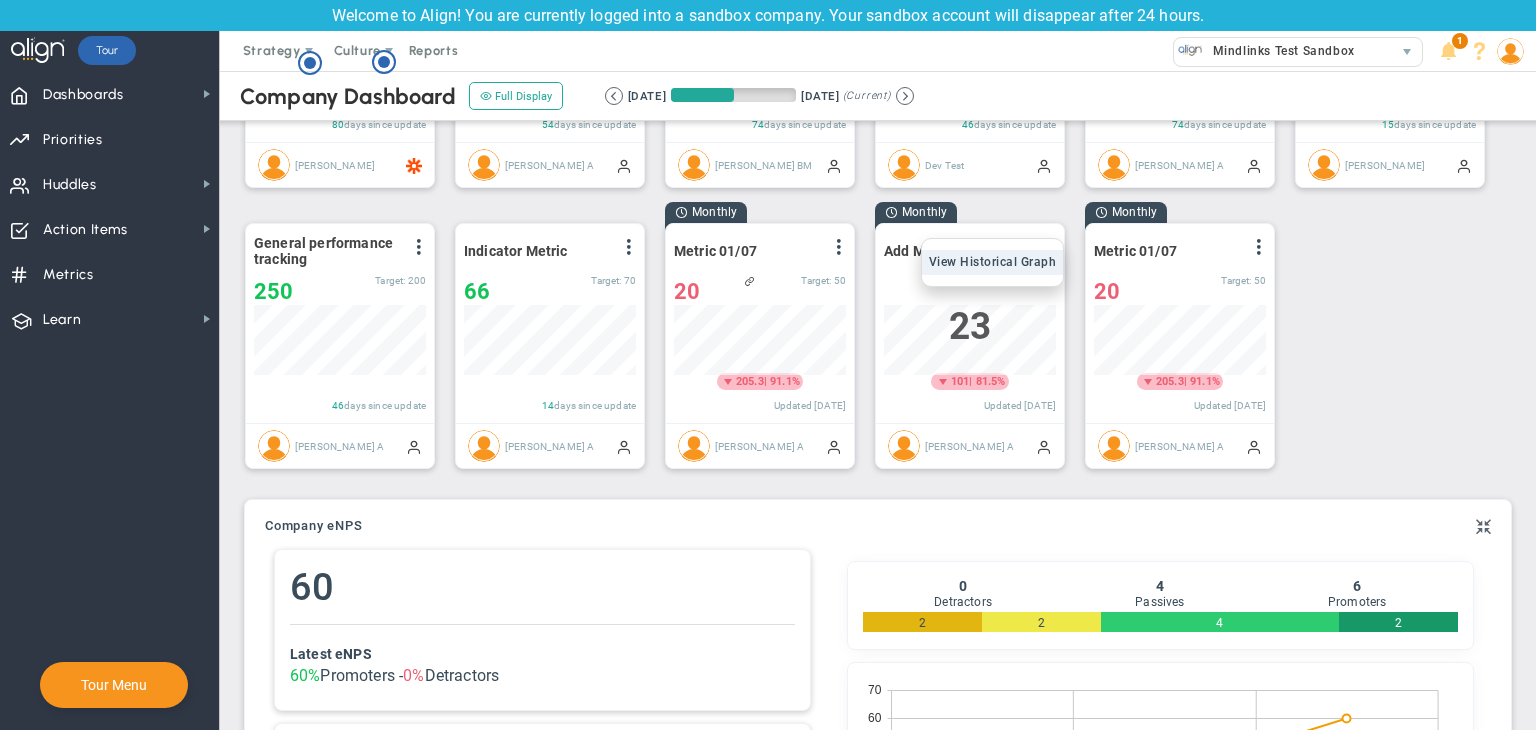 click on "View Historical Graph" at bounding box center [993, 262] 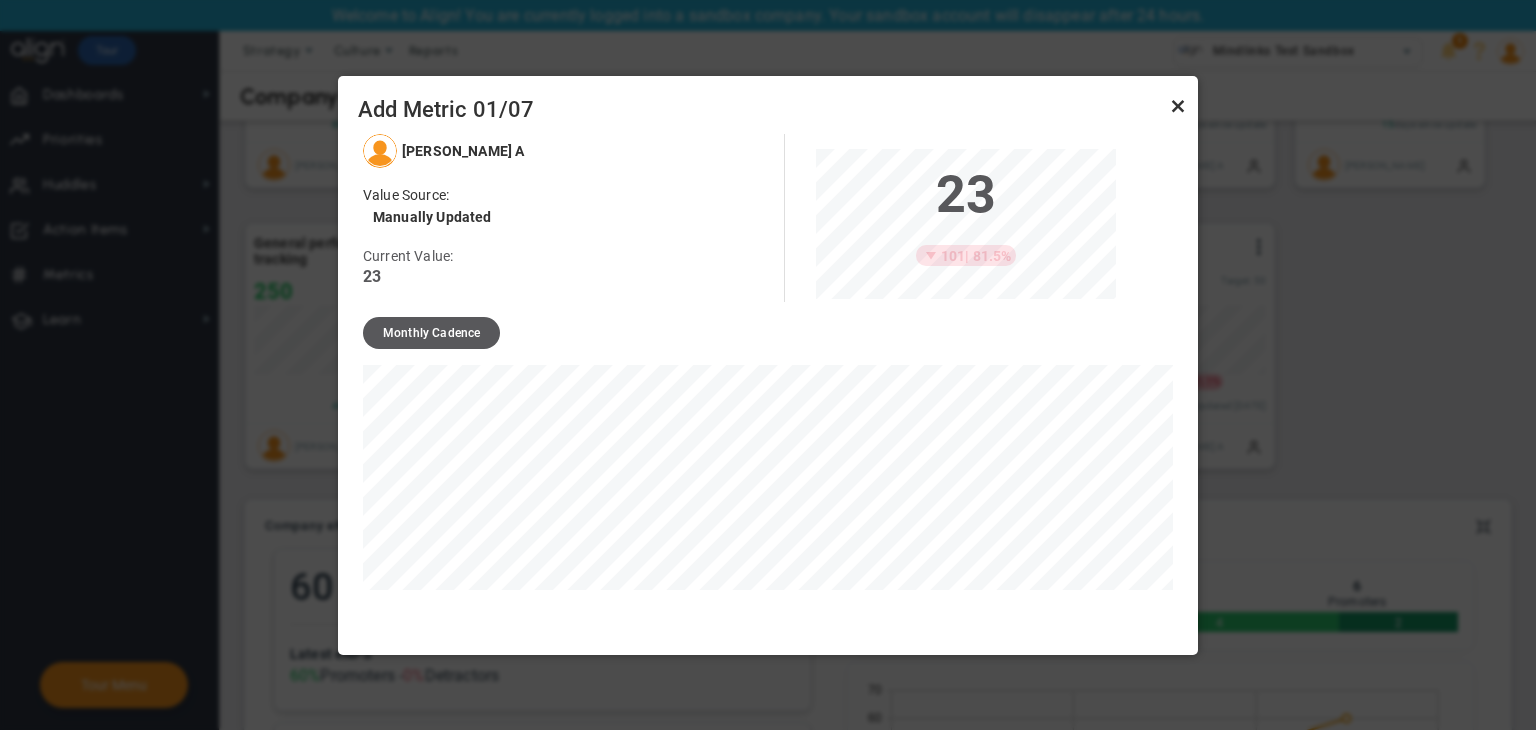 click at bounding box center (1178, 106) 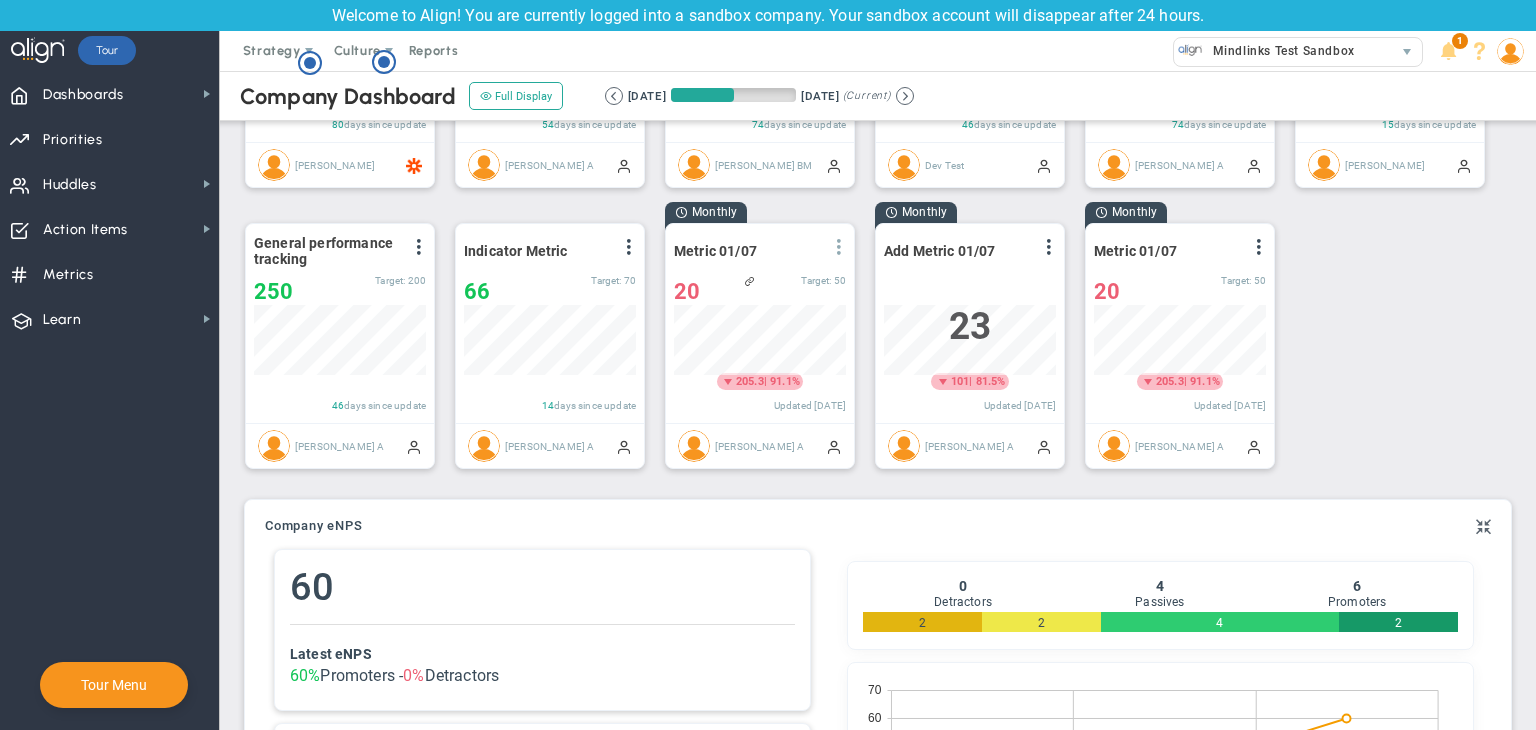 click at bounding box center (839, 247) 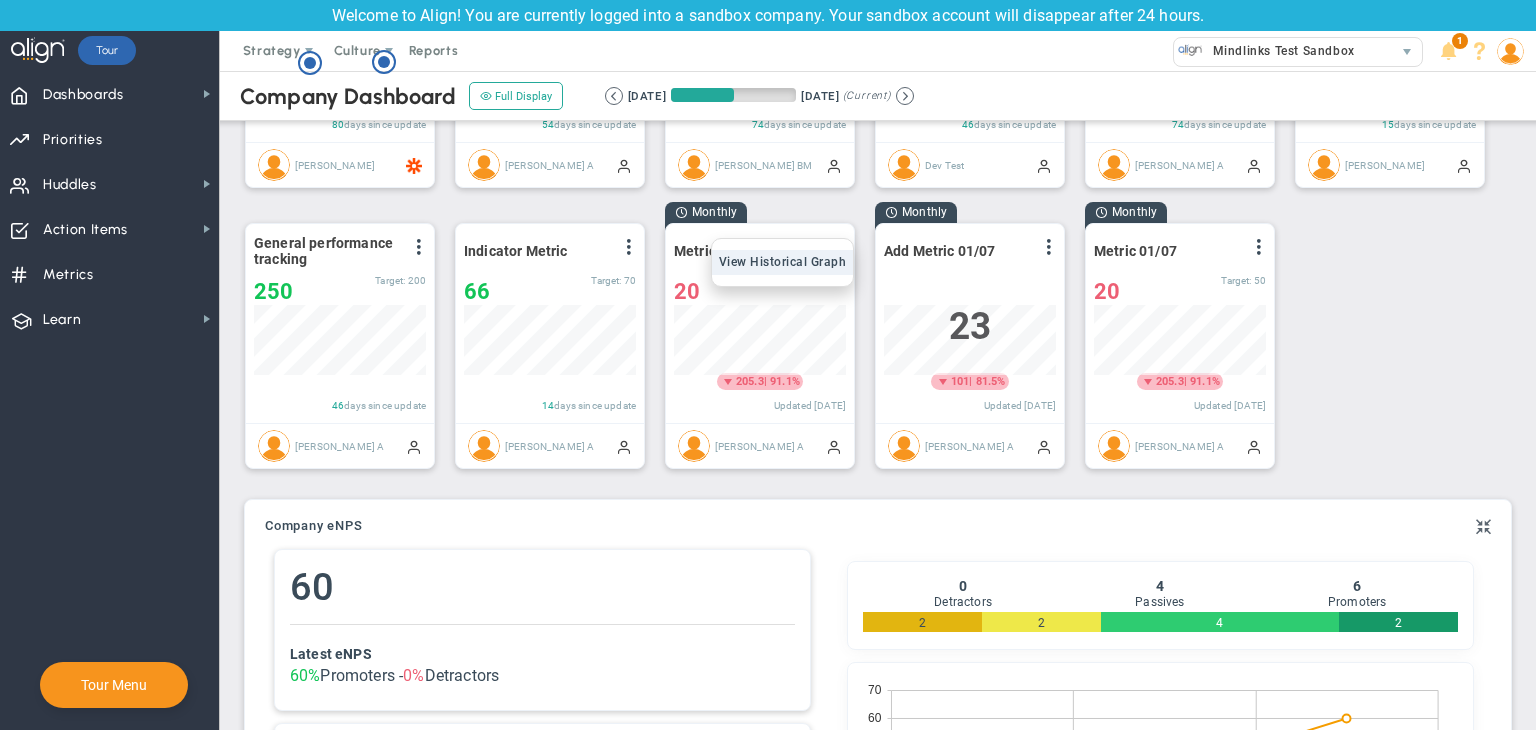 click on "View Historical Graph" at bounding box center [783, 262] 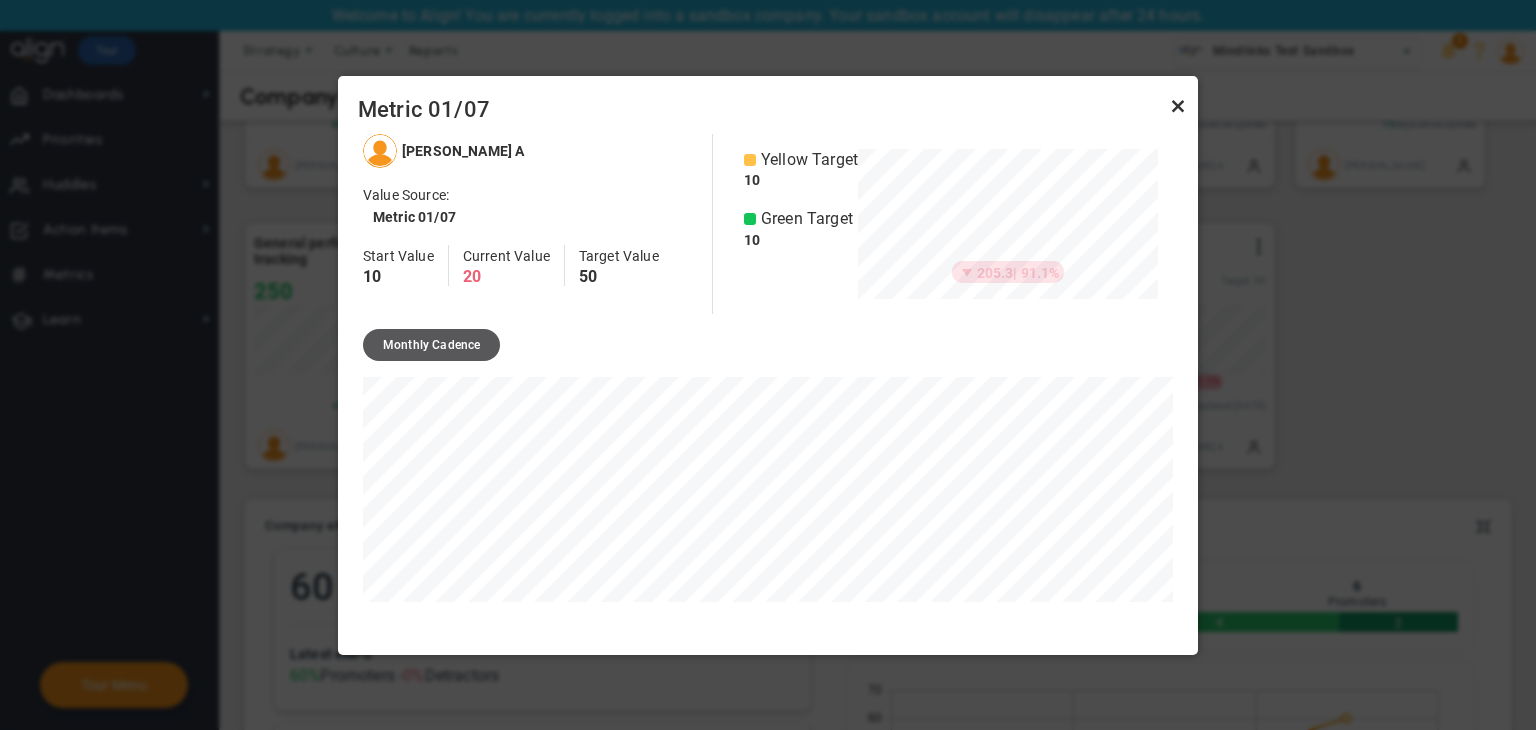 click at bounding box center [1178, 106] 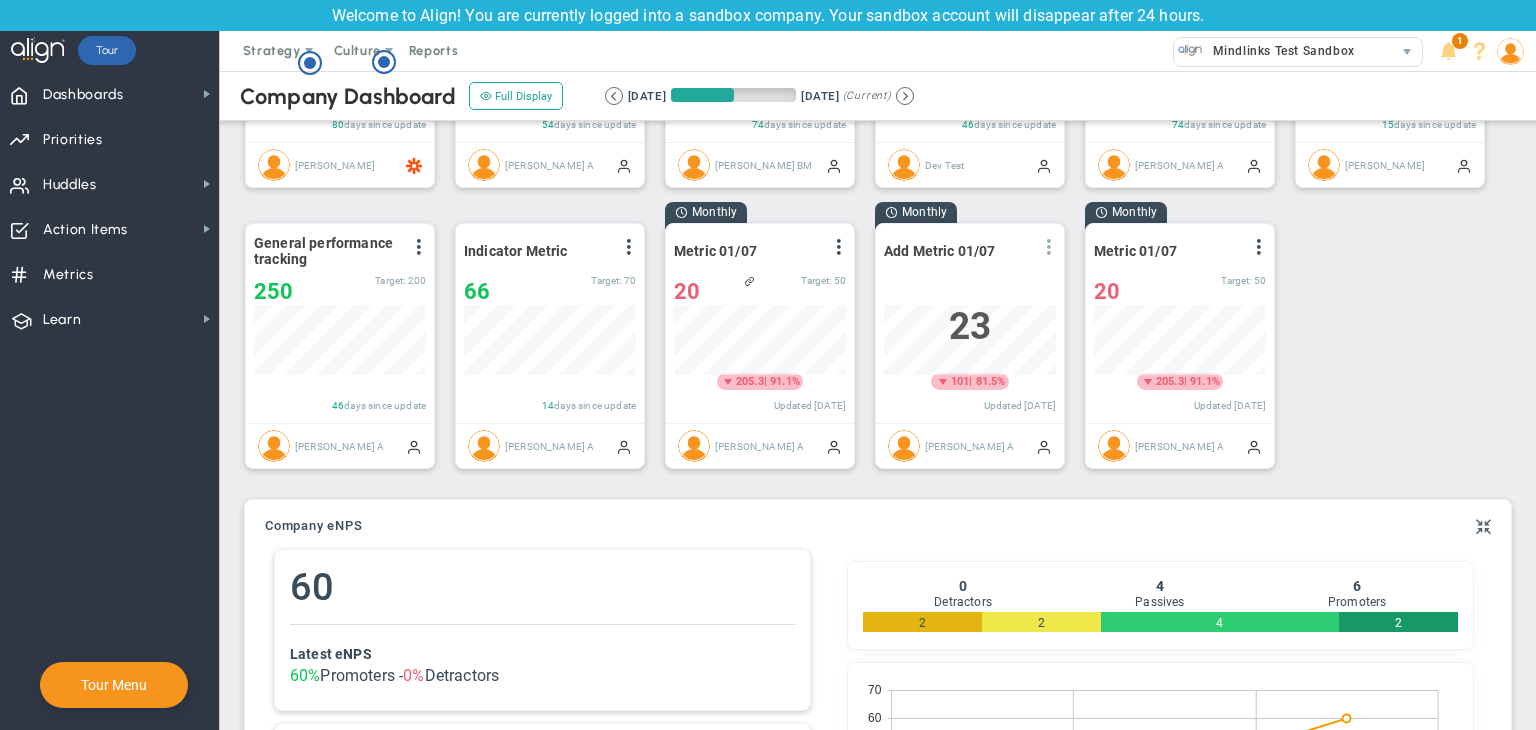 click at bounding box center [1049, 247] 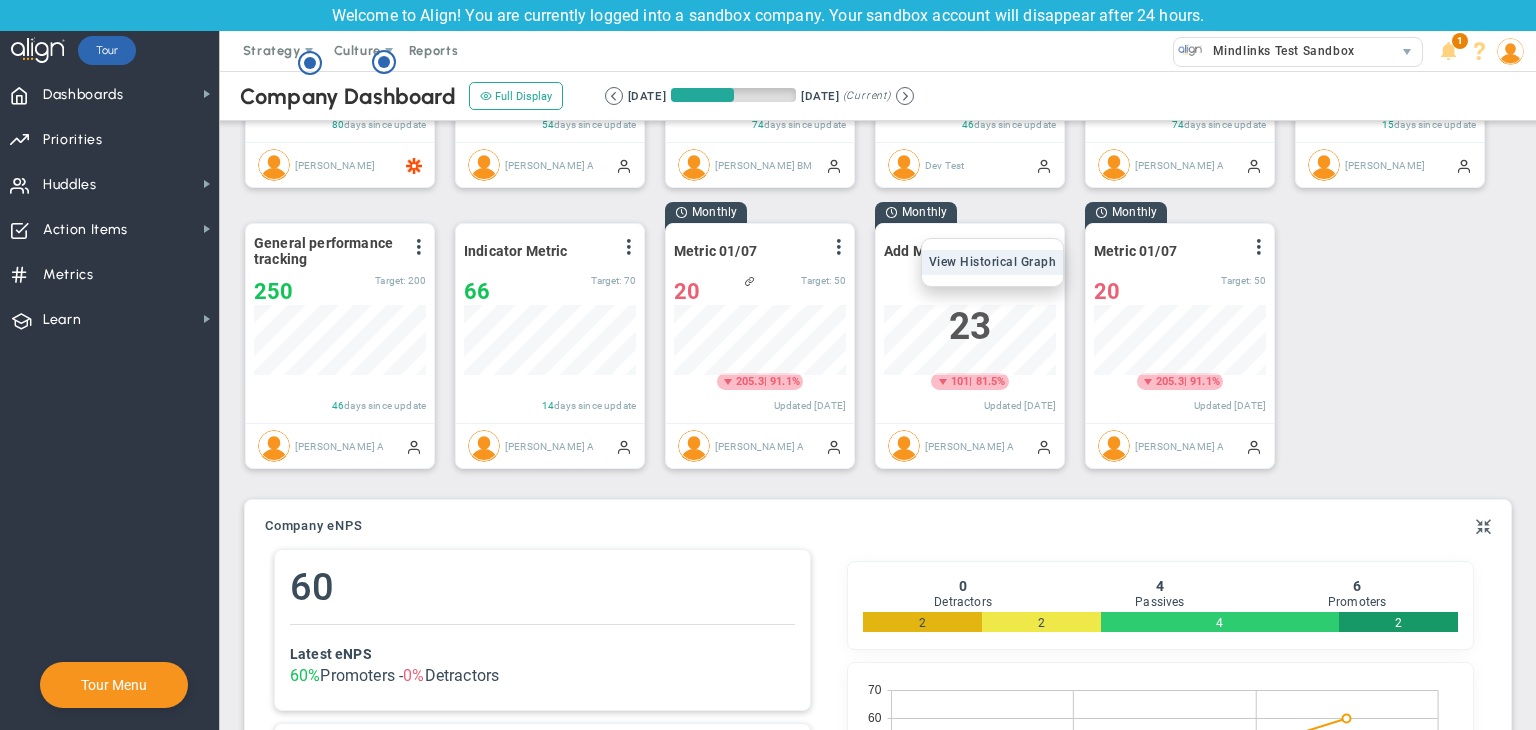 click on "View Historical Graph" at bounding box center (993, 262) 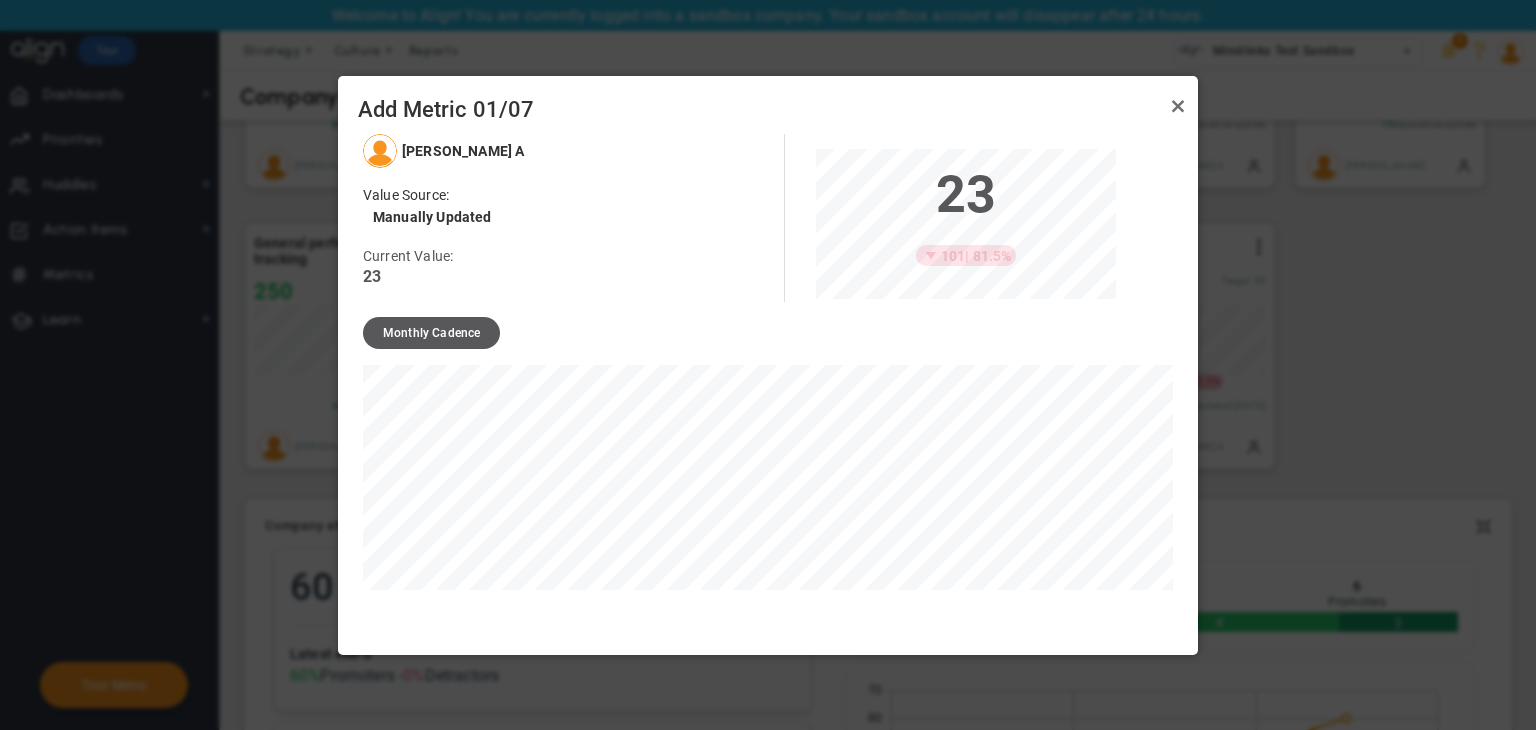 scroll, scrollTop: 999849, scrollLeft: 999700, axis: both 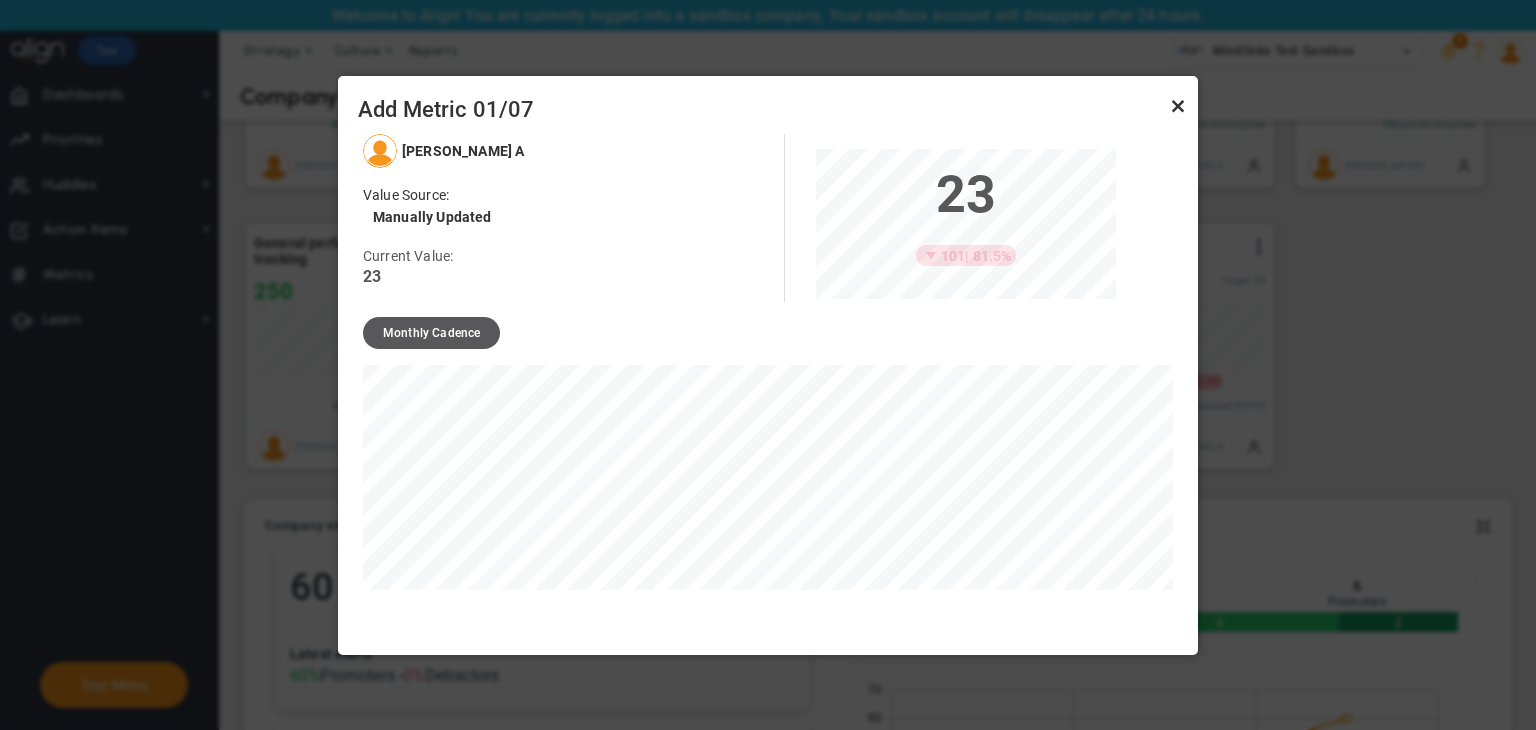 click at bounding box center [1178, 106] 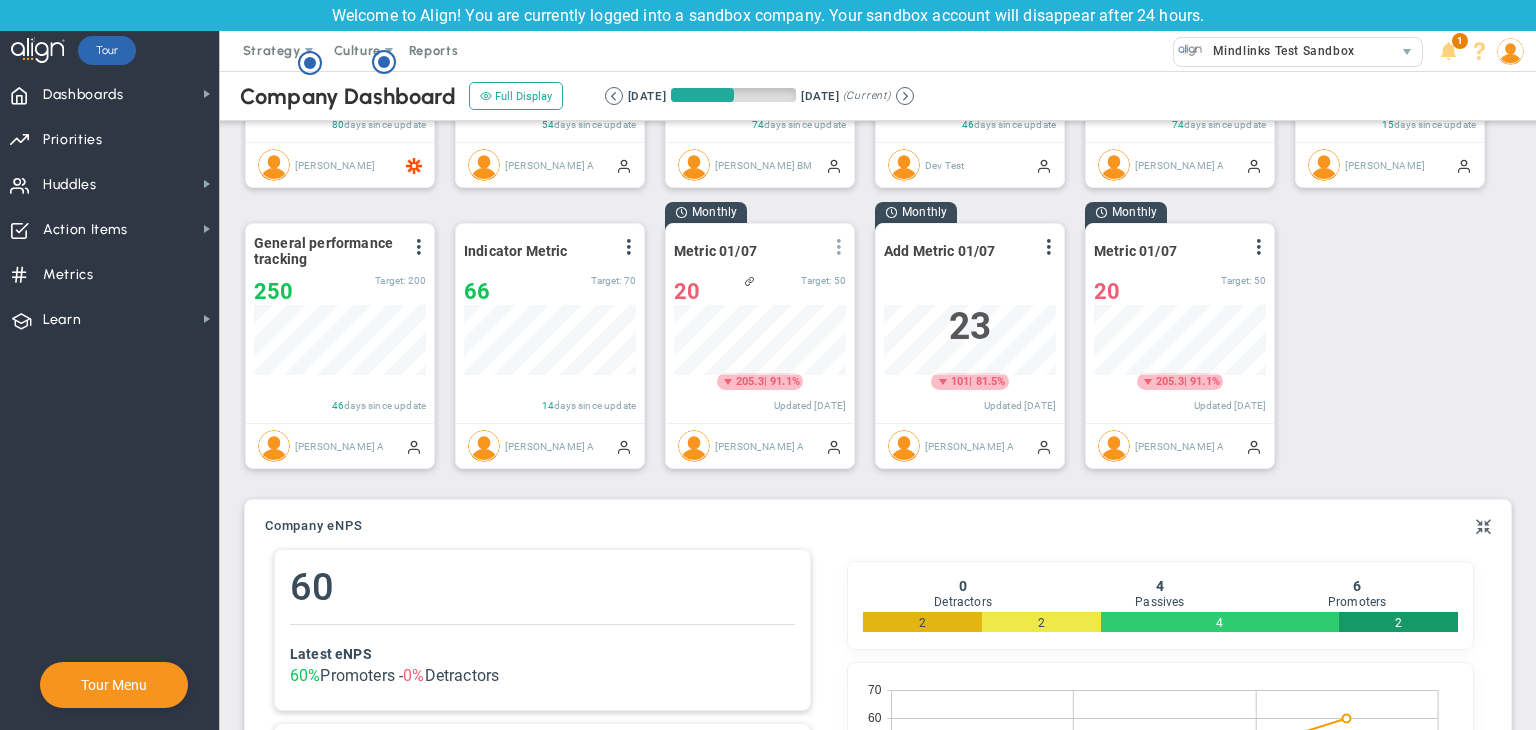 click at bounding box center [839, 247] 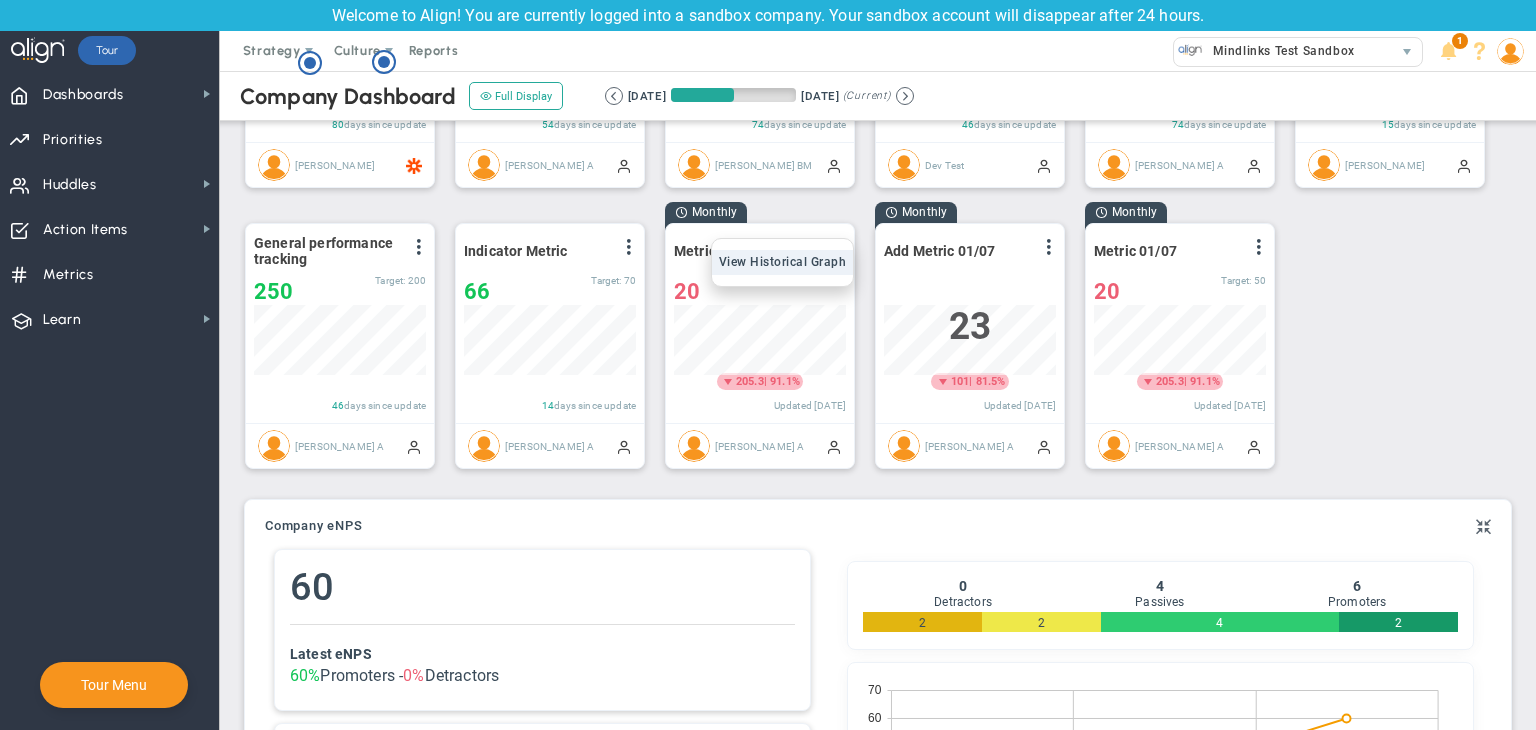 click on "View Historical Graph" at bounding box center [783, 262] 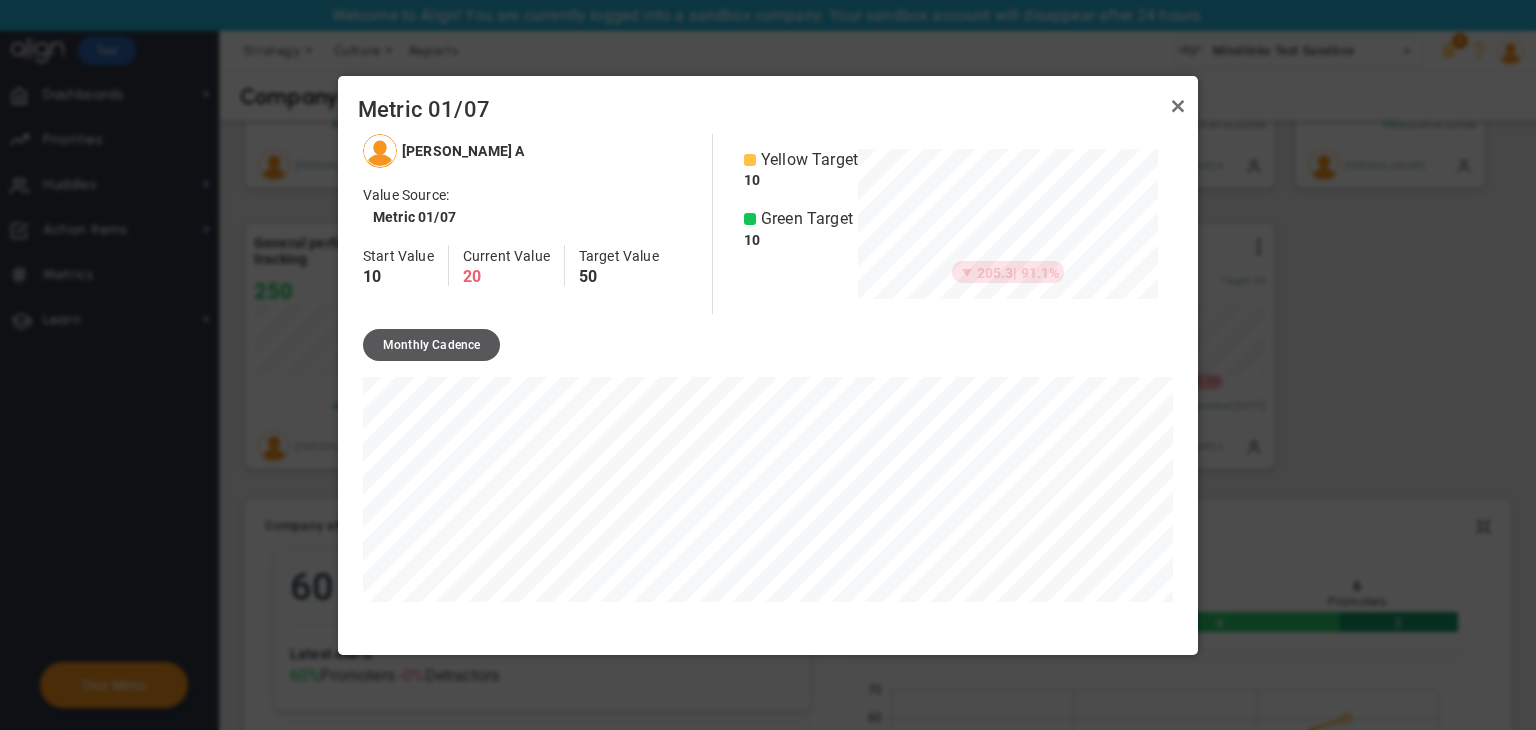 scroll, scrollTop: 999849, scrollLeft: 999700, axis: both 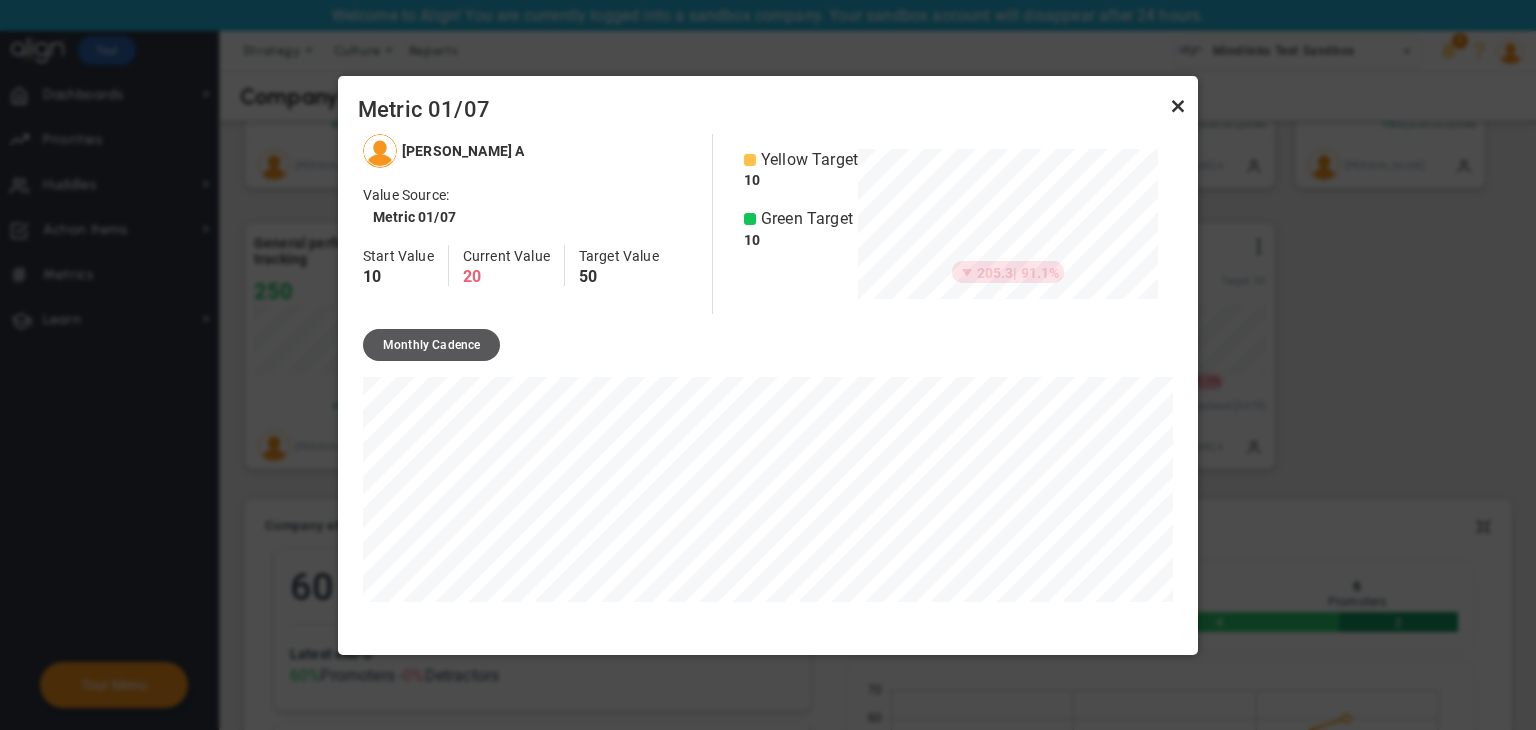 click at bounding box center [1178, 106] 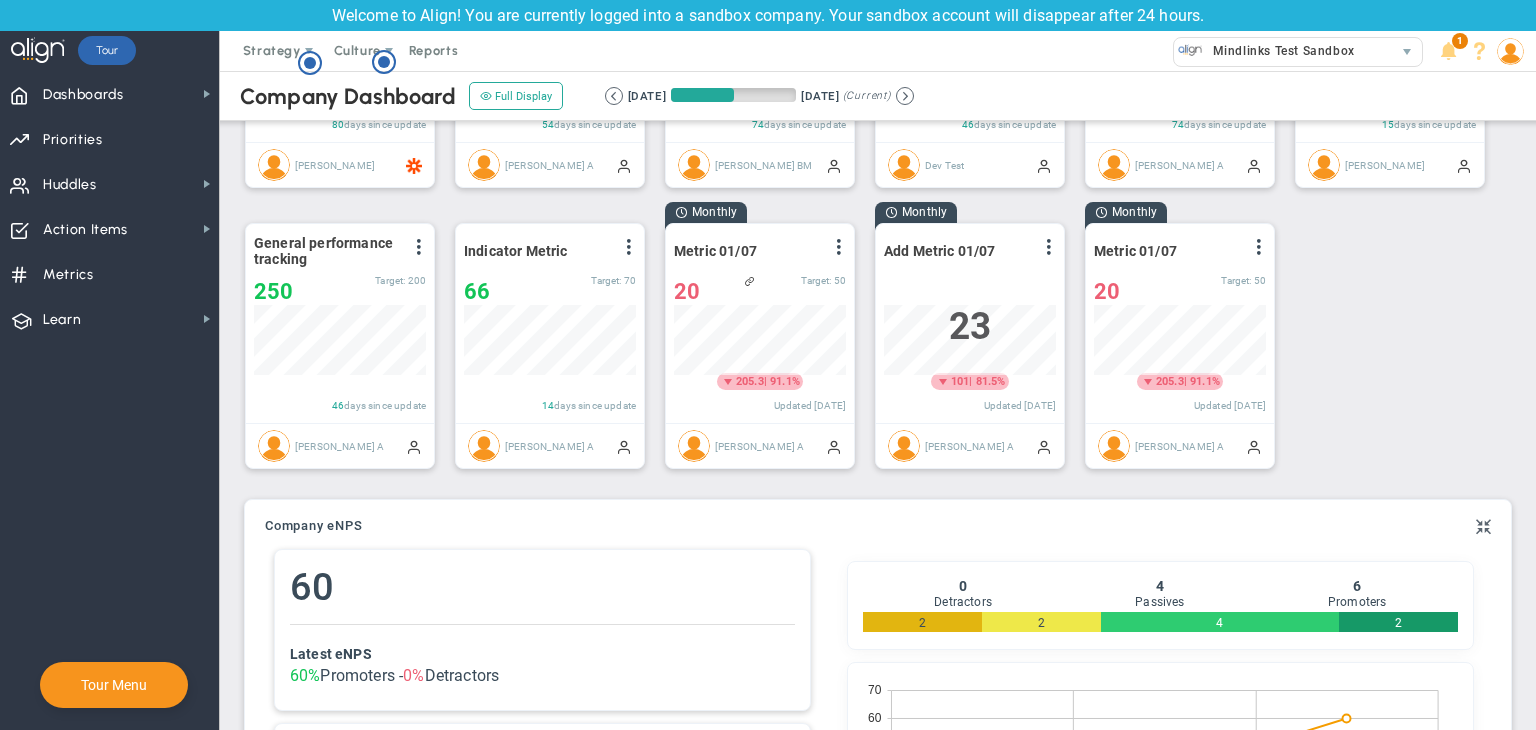 click on "View Historical Graph
Edit
Make "No Change" Update
Add Past Update" at bounding box center [838, 251] 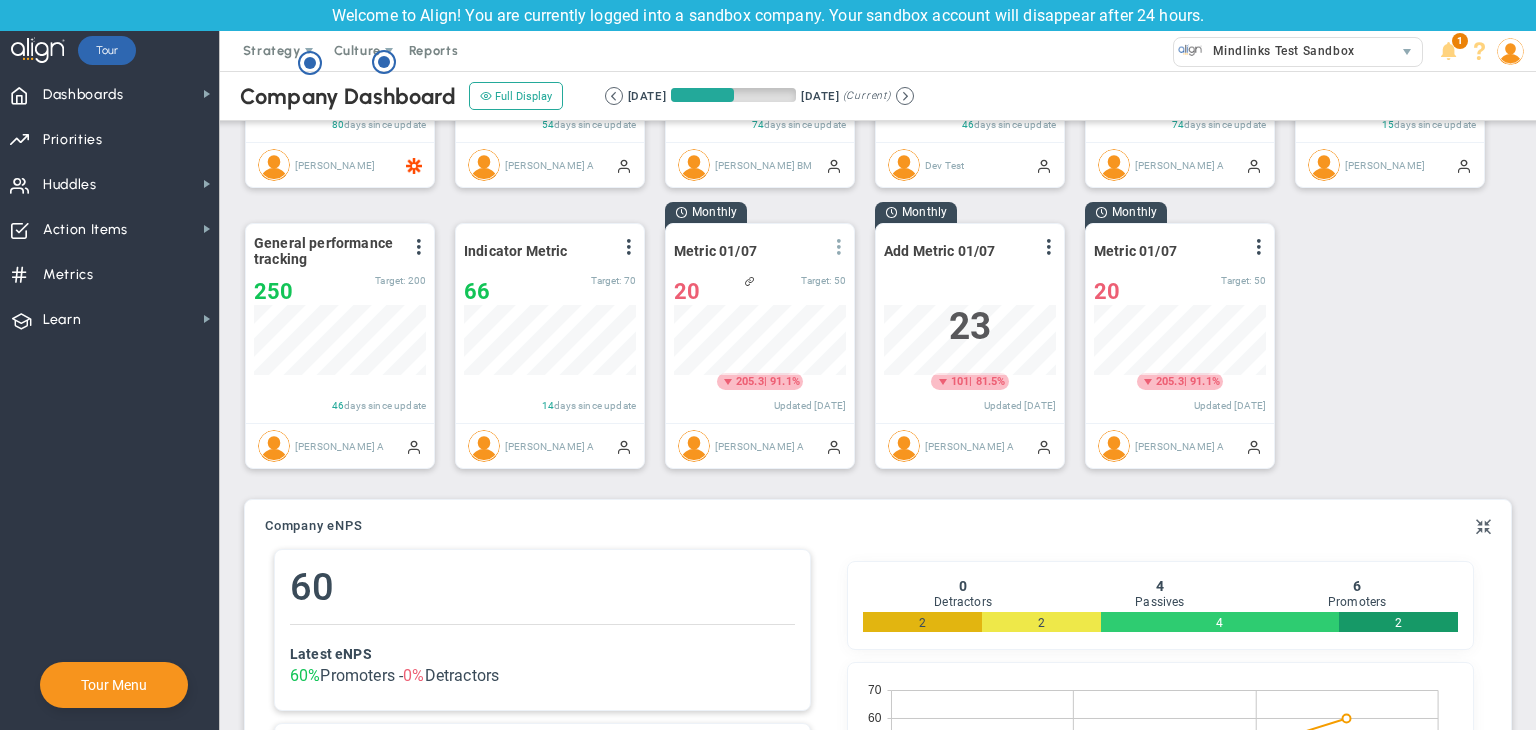 click at bounding box center (839, 247) 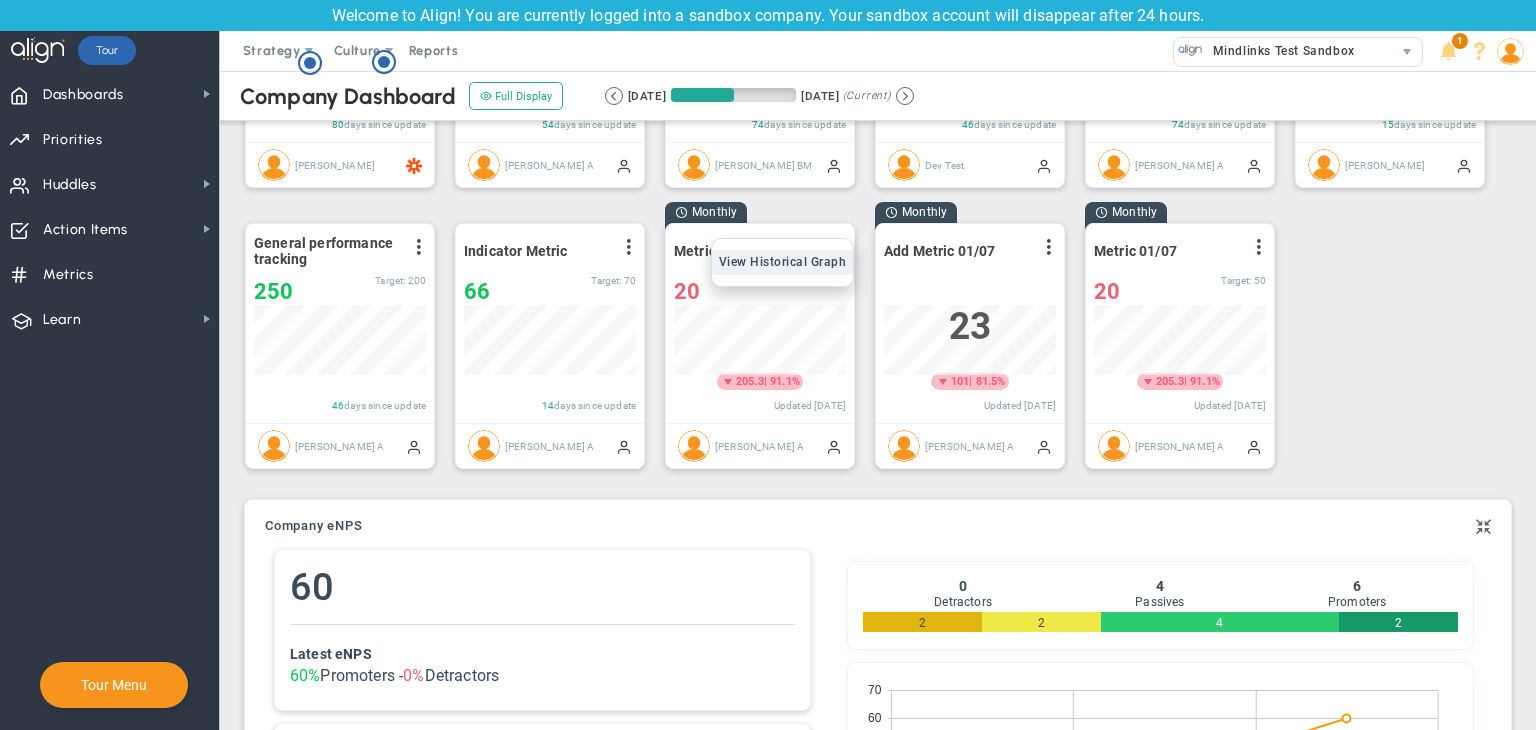click on "View Historical Graph" at bounding box center [783, 262] 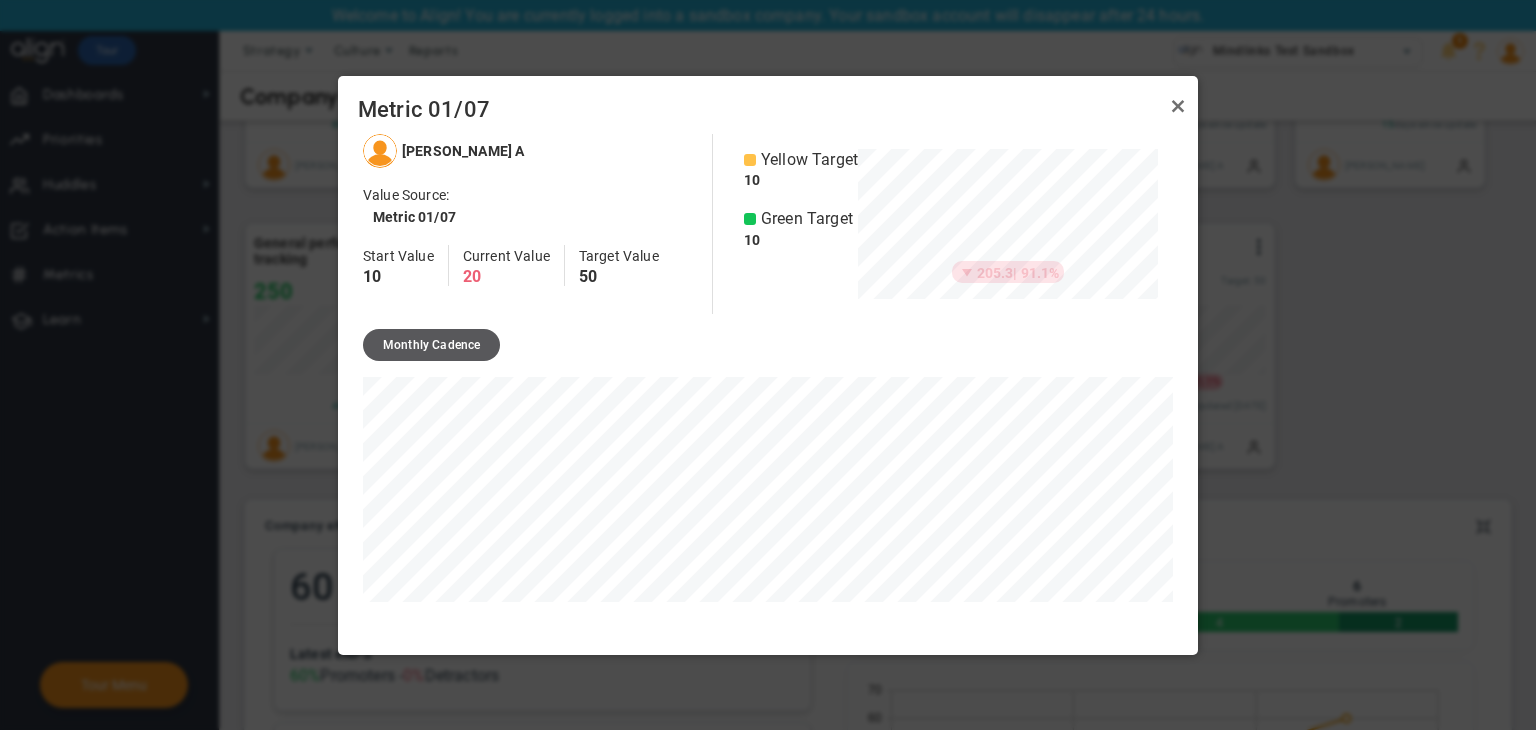 scroll, scrollTop: 999849, scrollLeft: 999700, axis: both 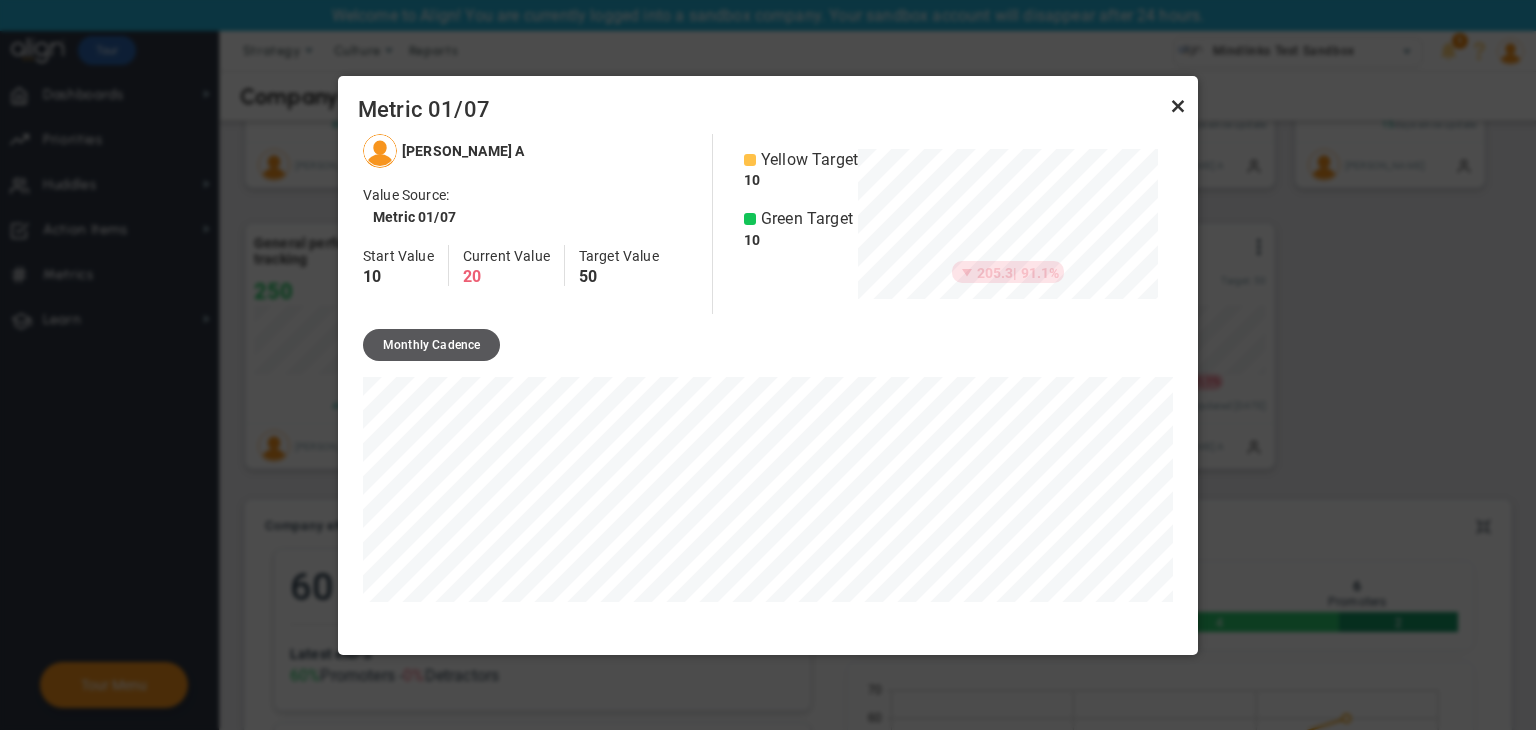 click at bounding box center (1178, 106) 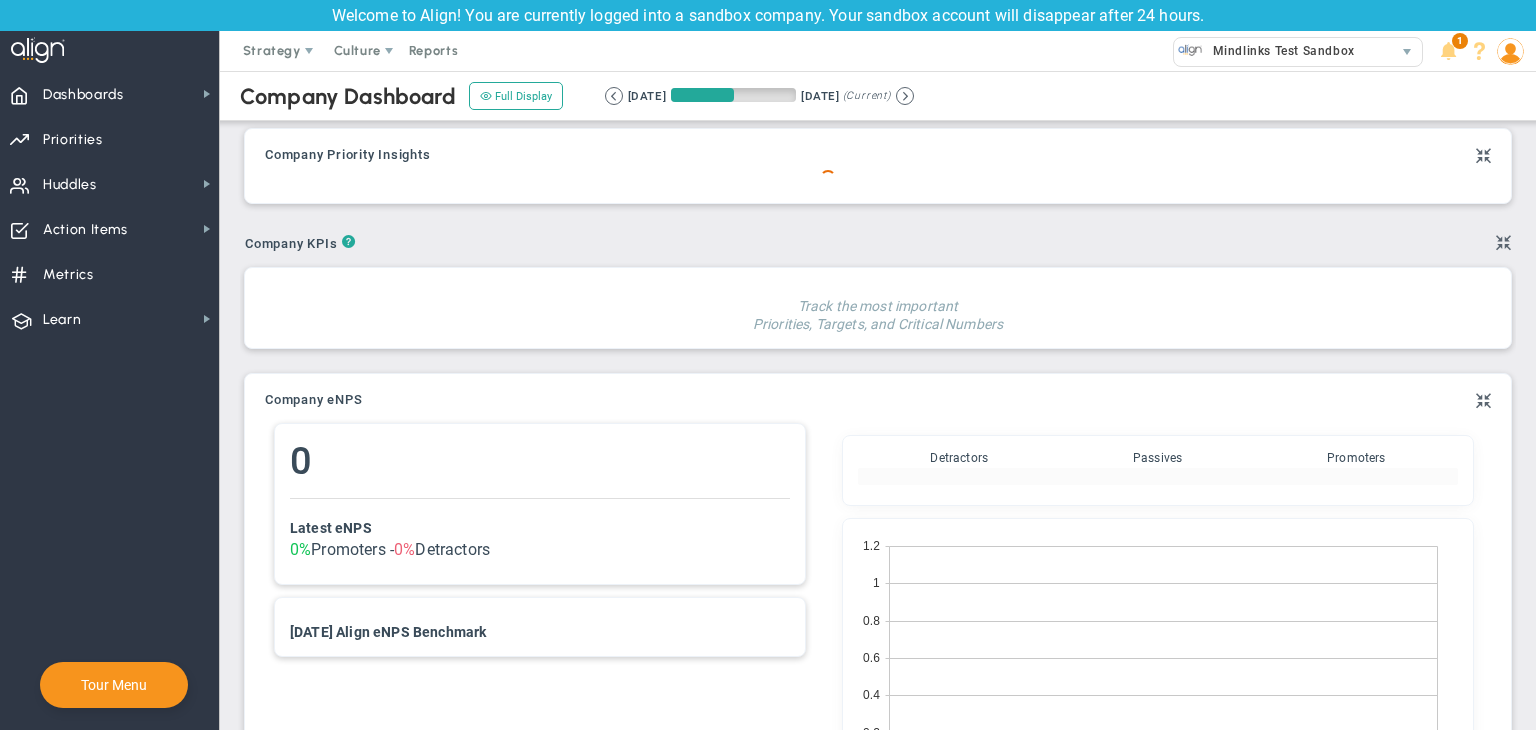 scroll, scrollTop: 0, scrollLeft: 0, axis: both 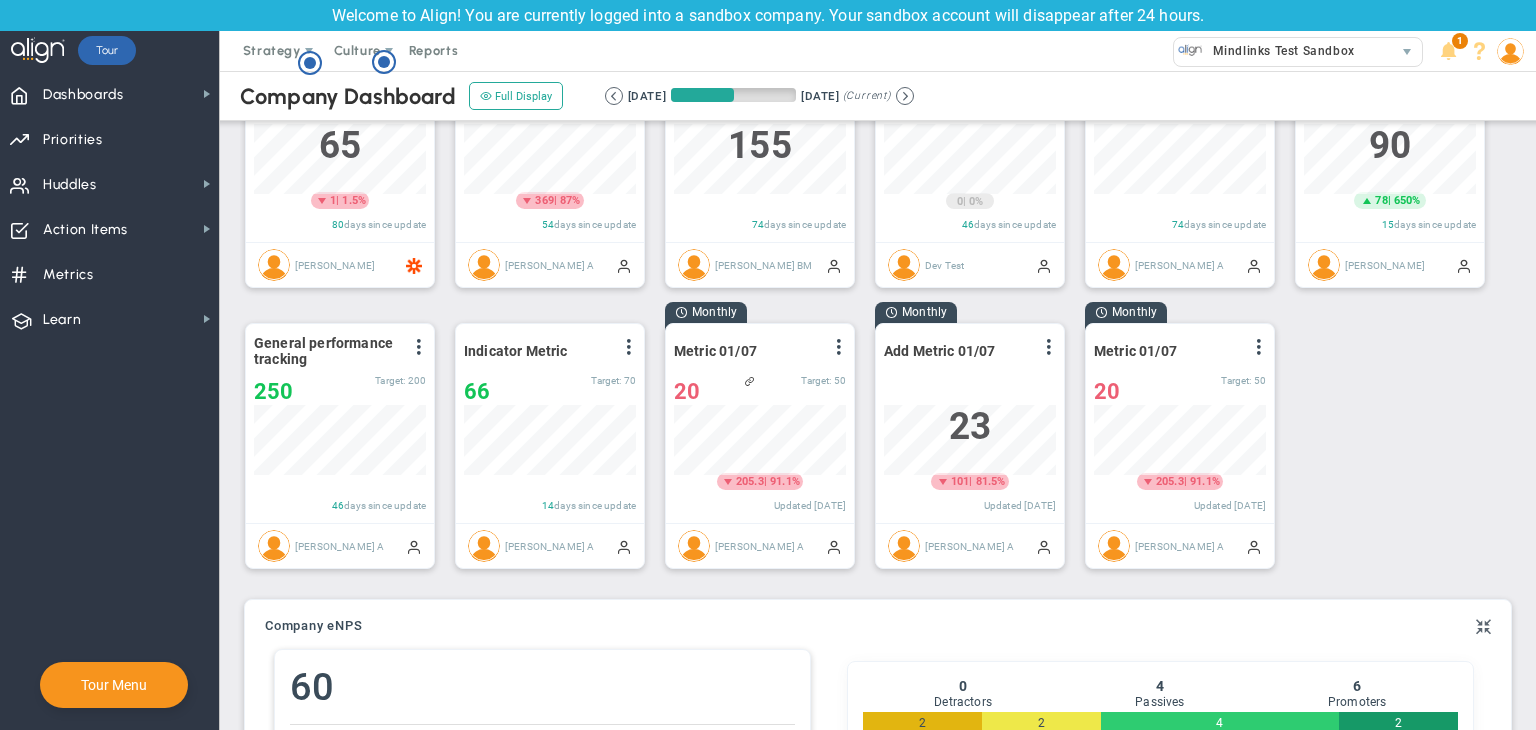 click at bounding box center [1049, 347] 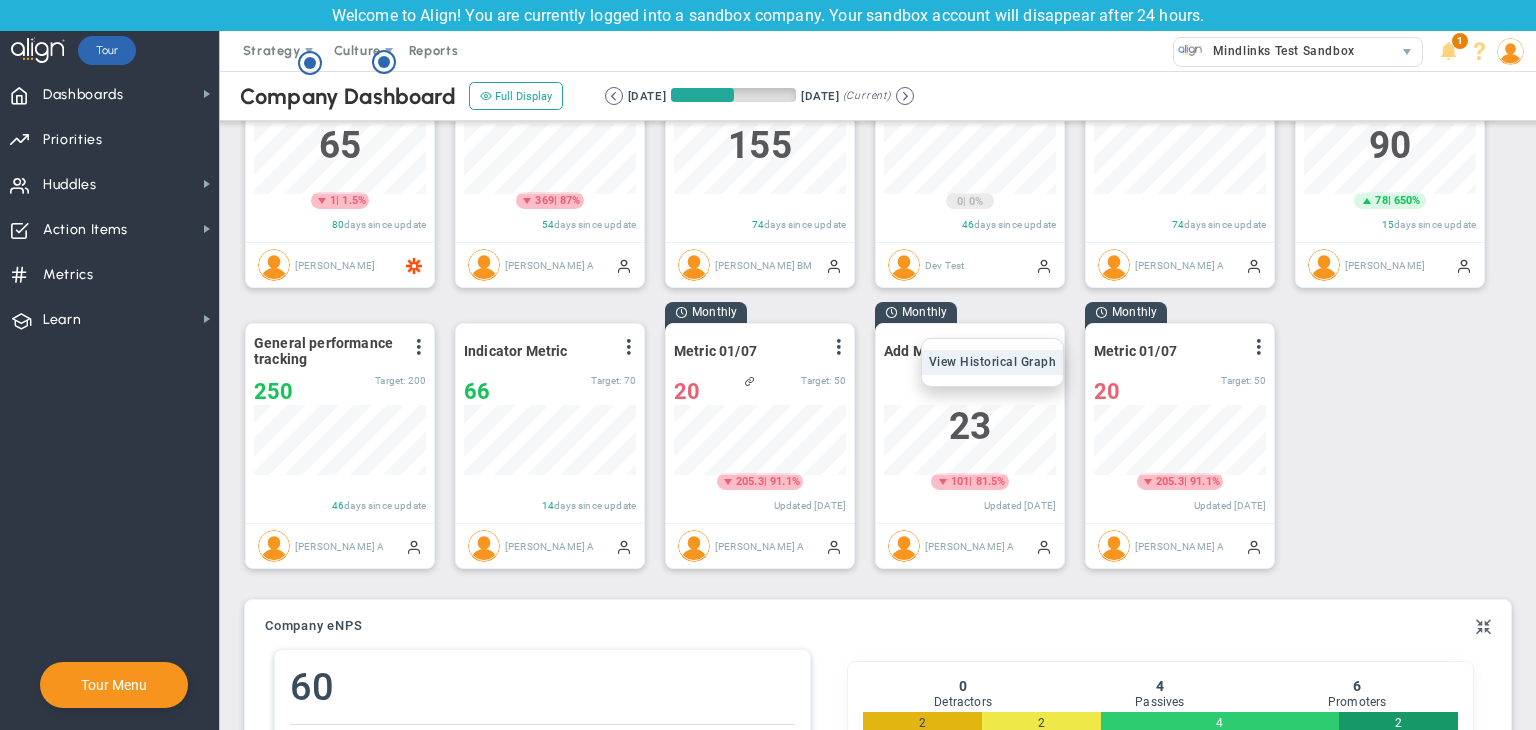 click on "View Historical Graph" at bounding box center (993, 362) 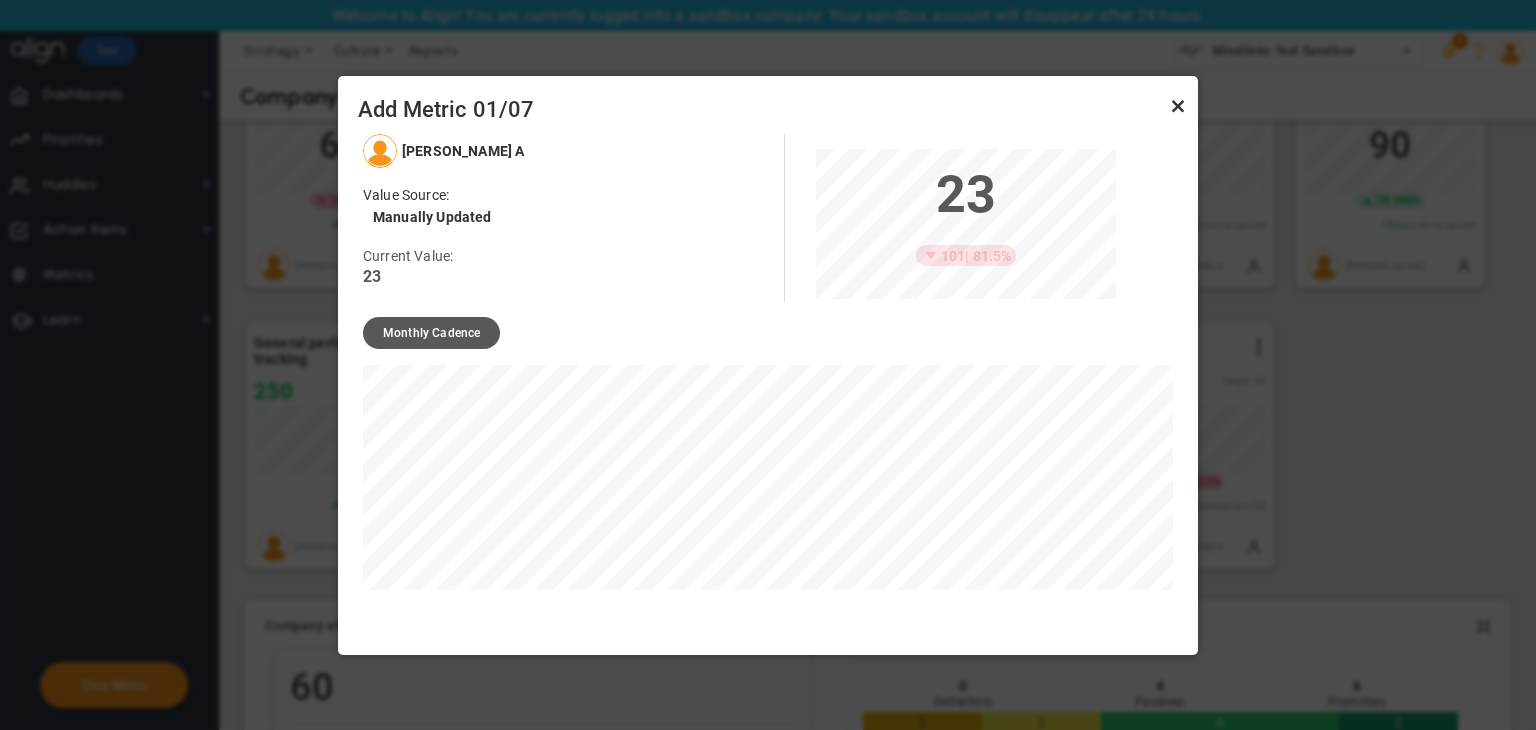 click at bounding box center (1178, 106) 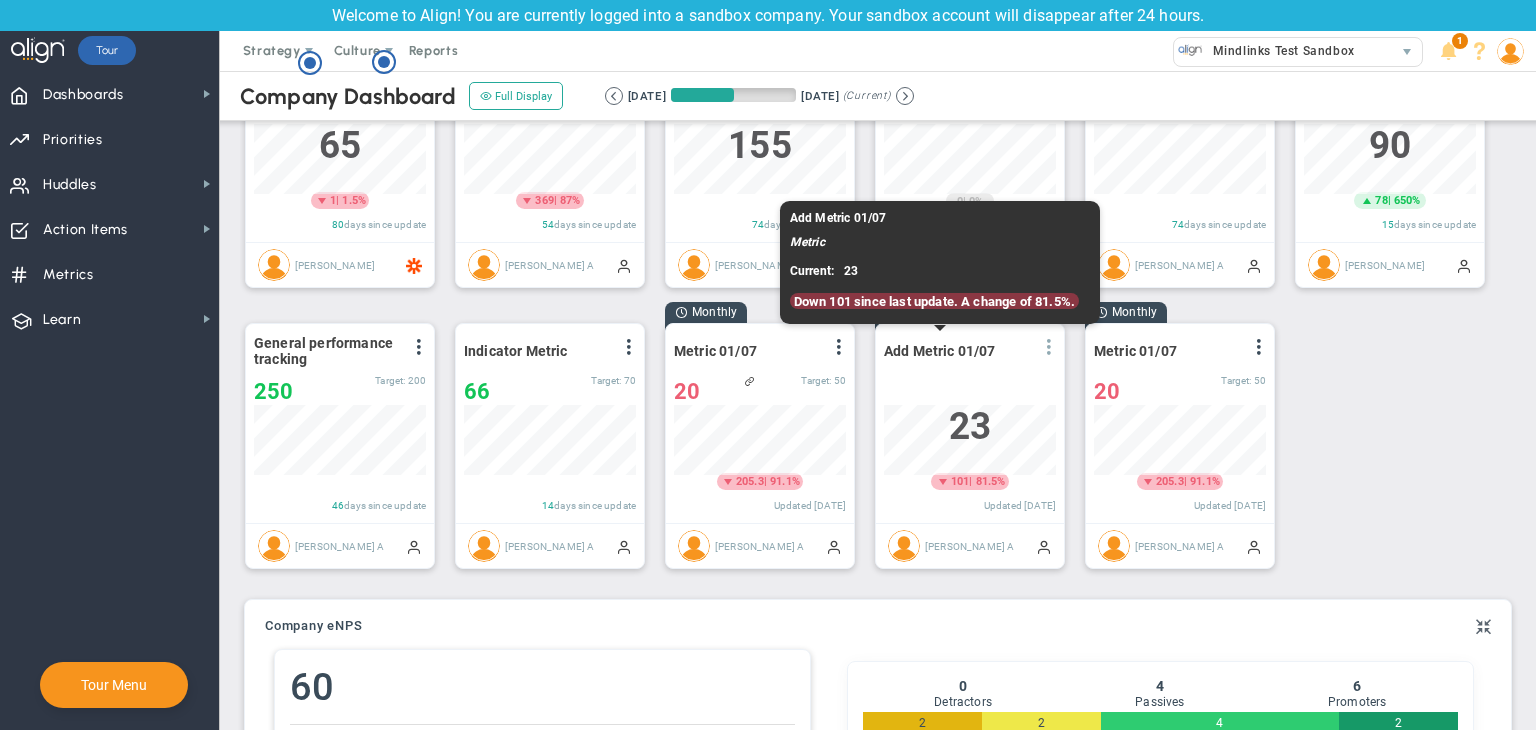 click at bounding box center (1049, 347) 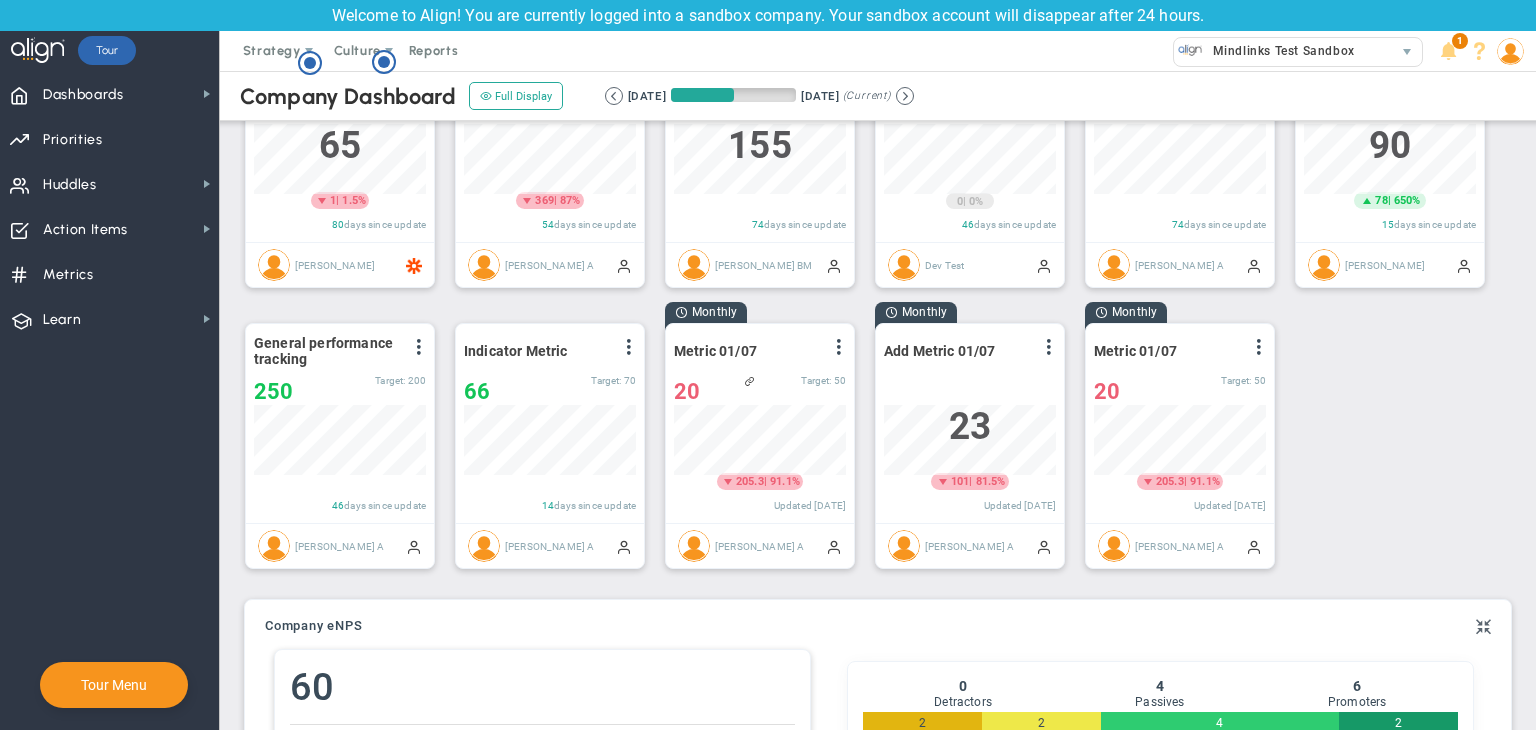 click at bounding box center [1510, 51] 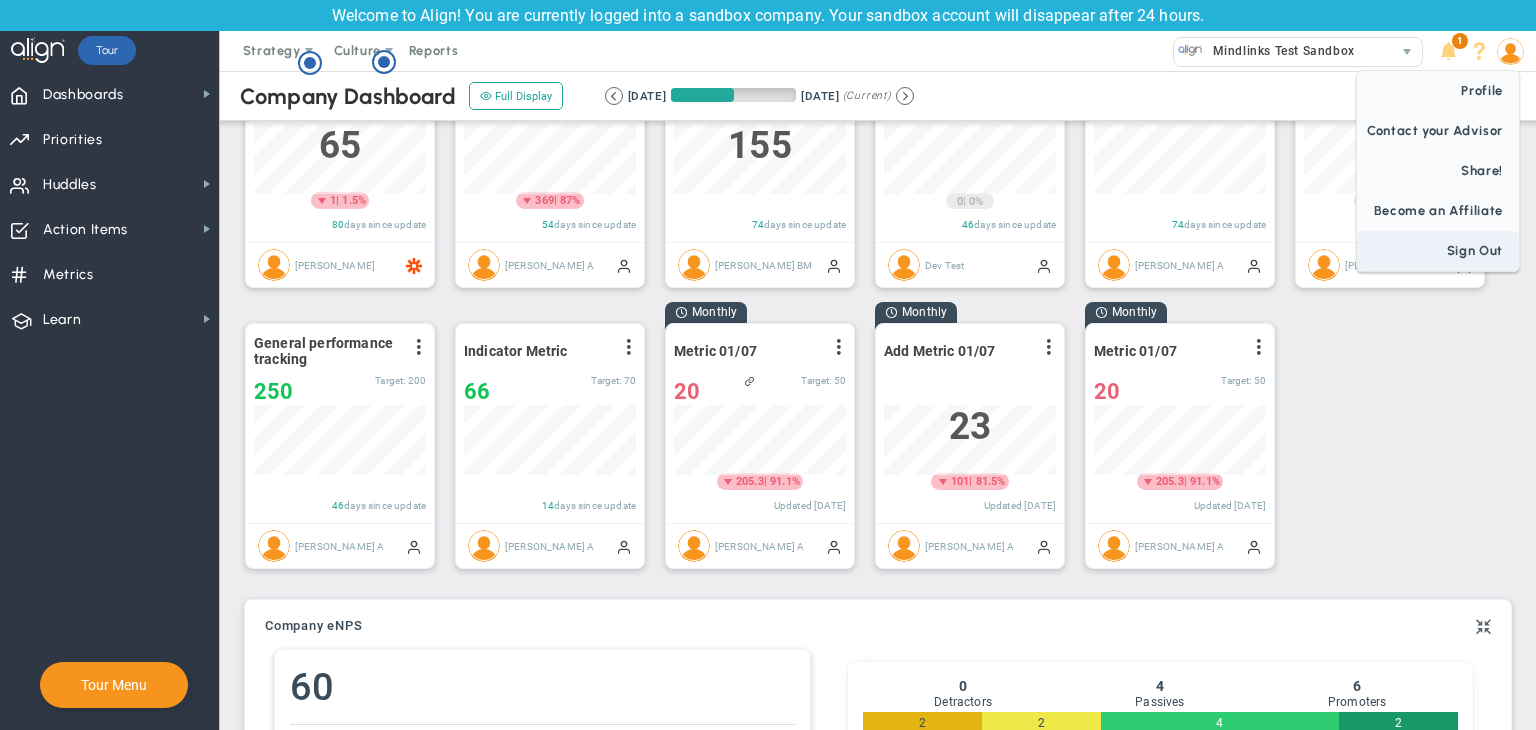 click on "Sign Out" at bounding box center (1438, 251) 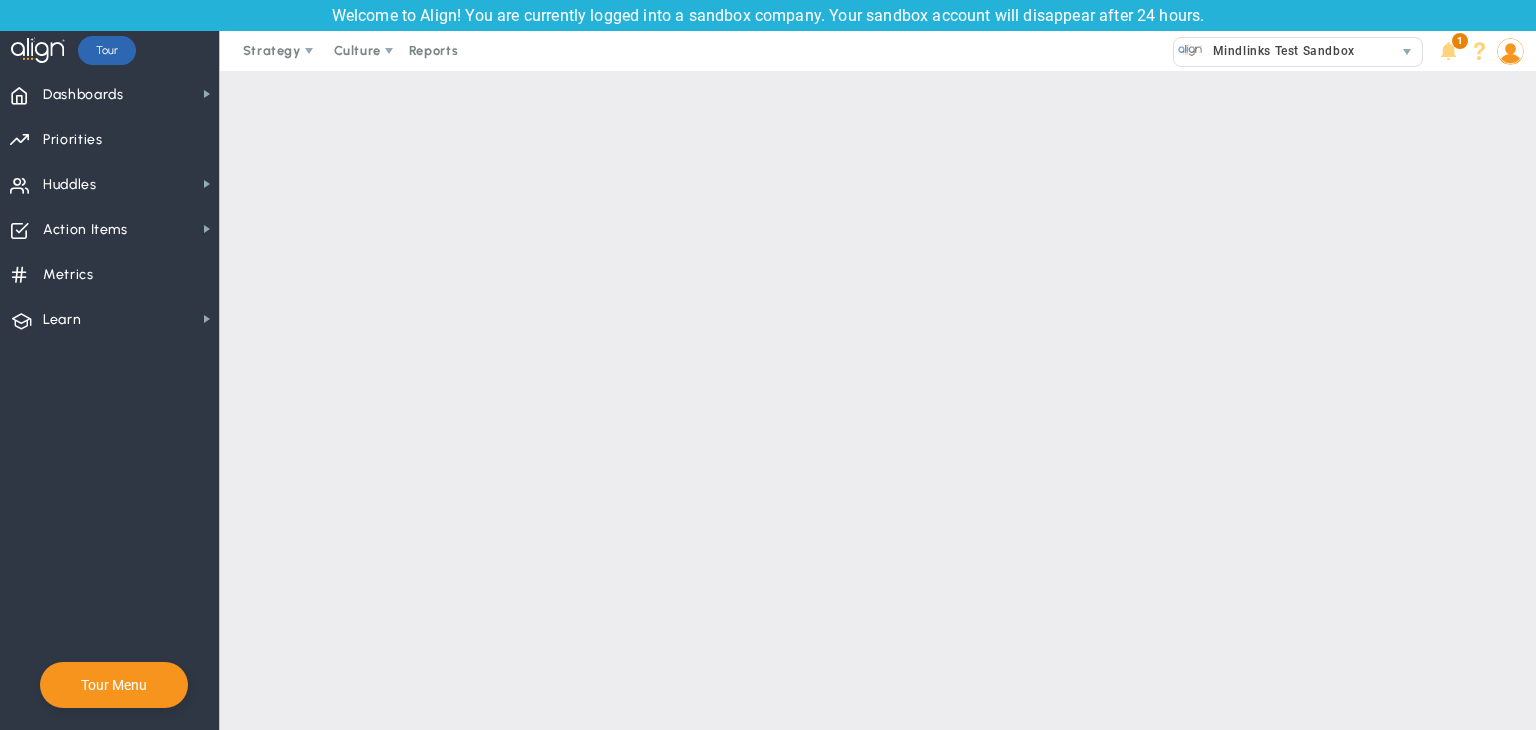 scroll, scrollTop: 0, scrollLeft: 0, axis: both 